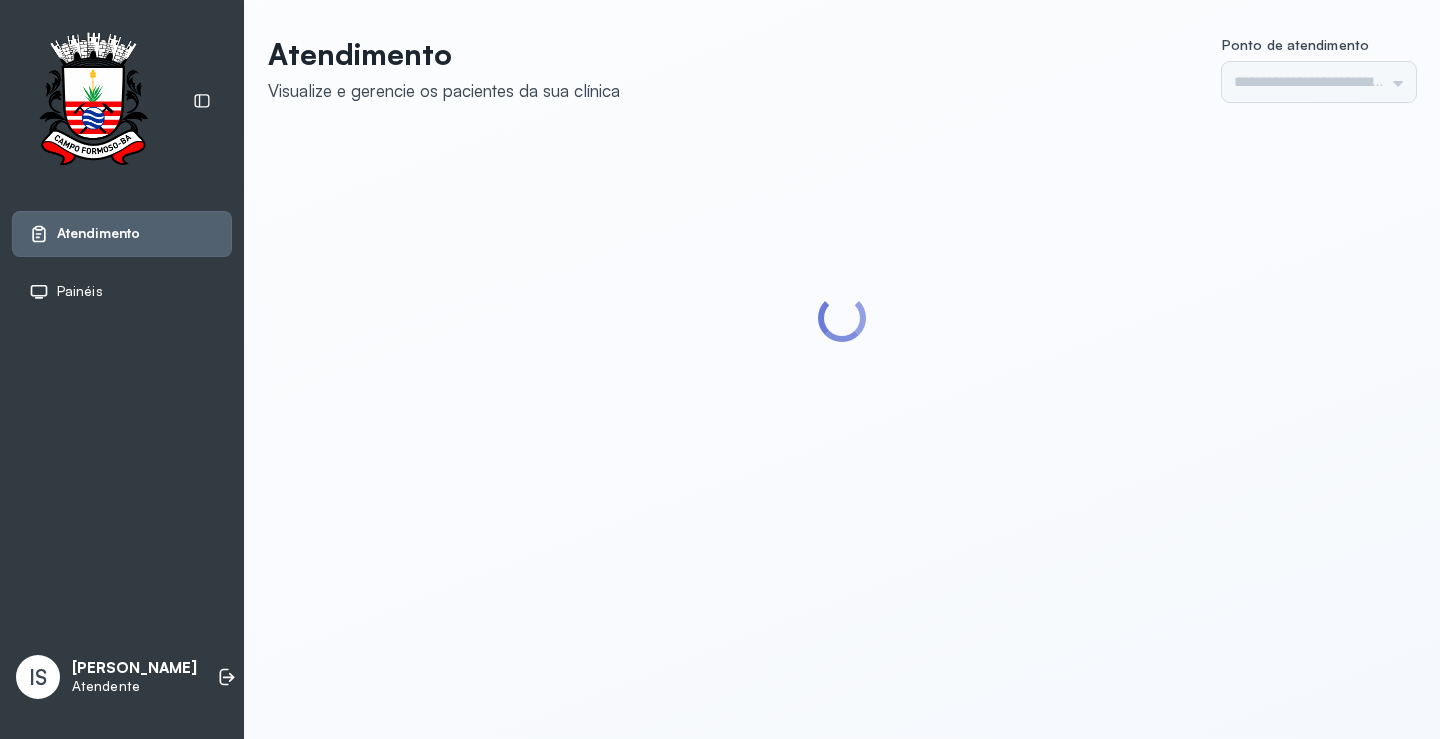 scroll, scrollTop: 0, scrollLeft: 0, axis: both 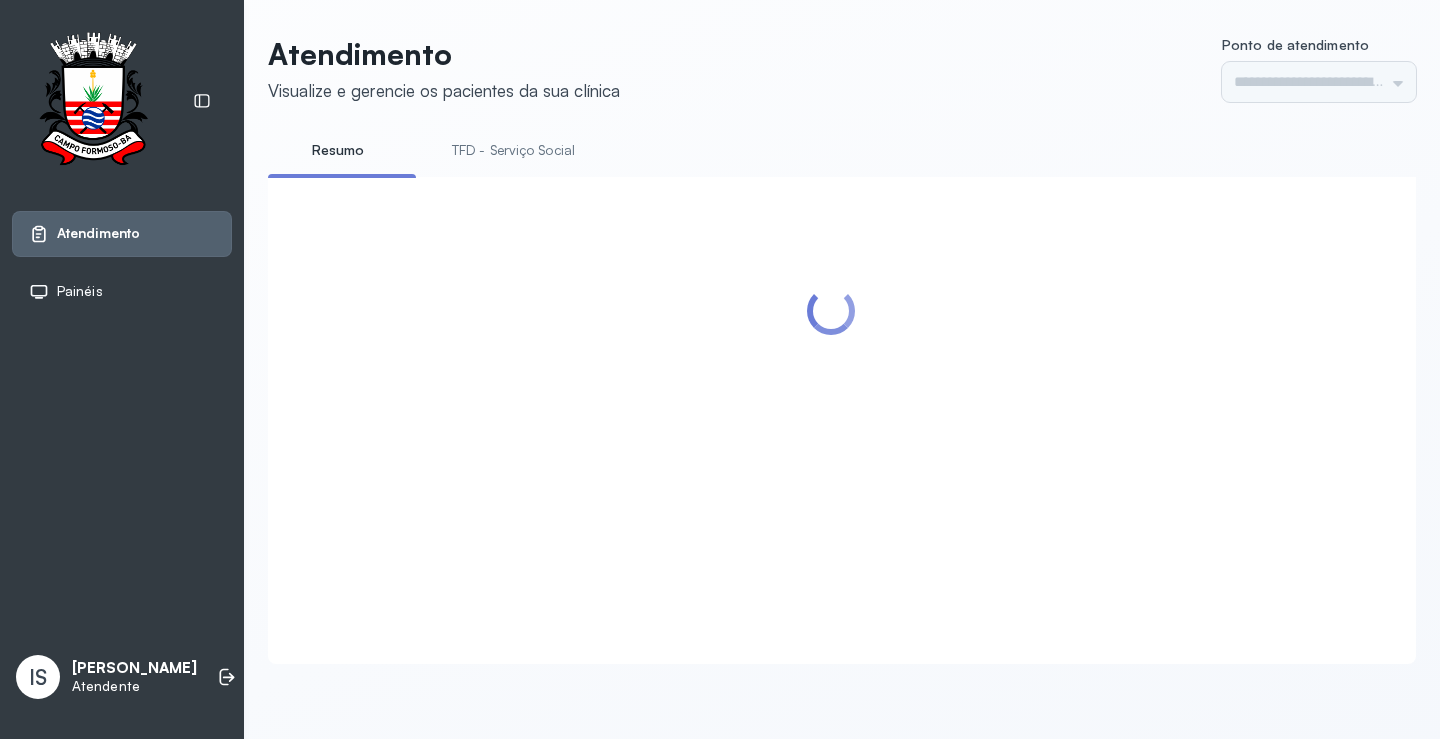 click on "TFD - Serviço Social" at bounding box center (513, 150) 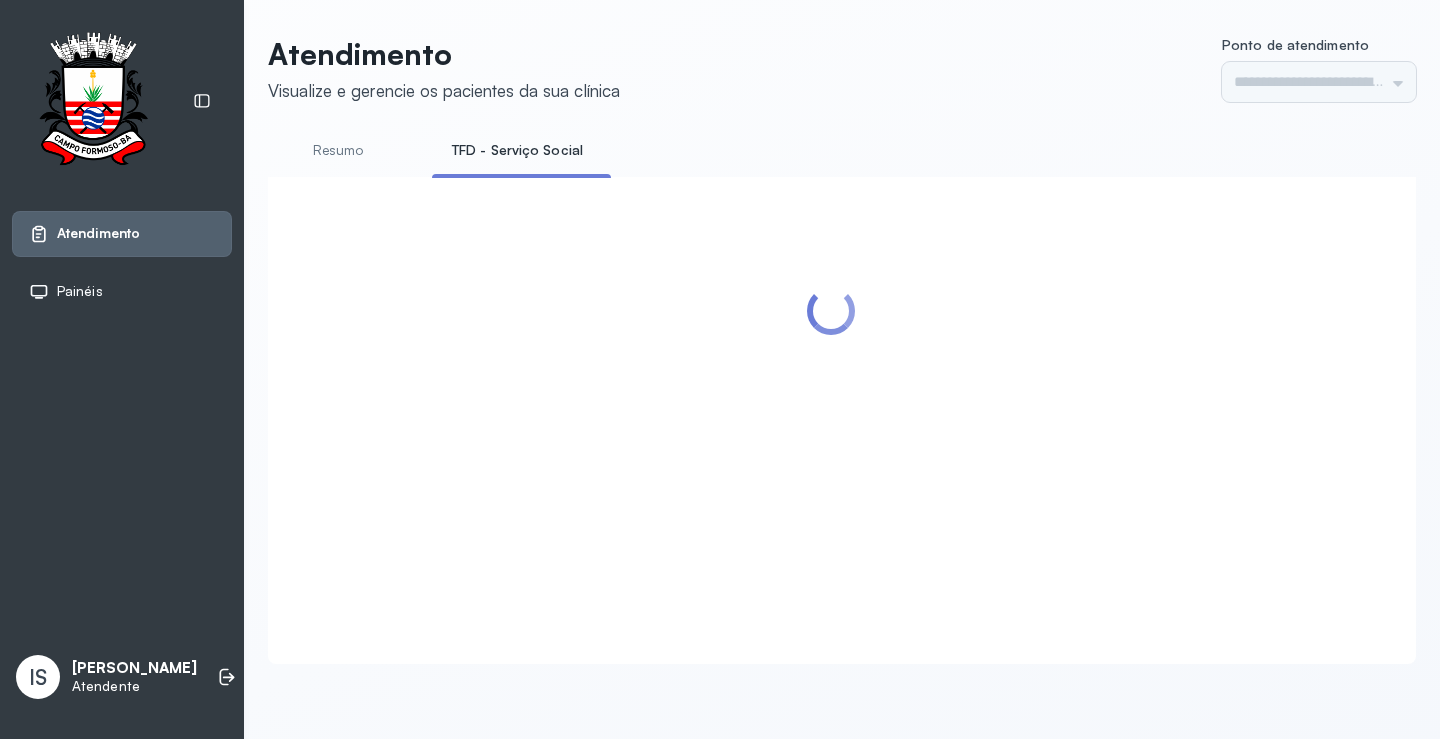 type on "******" 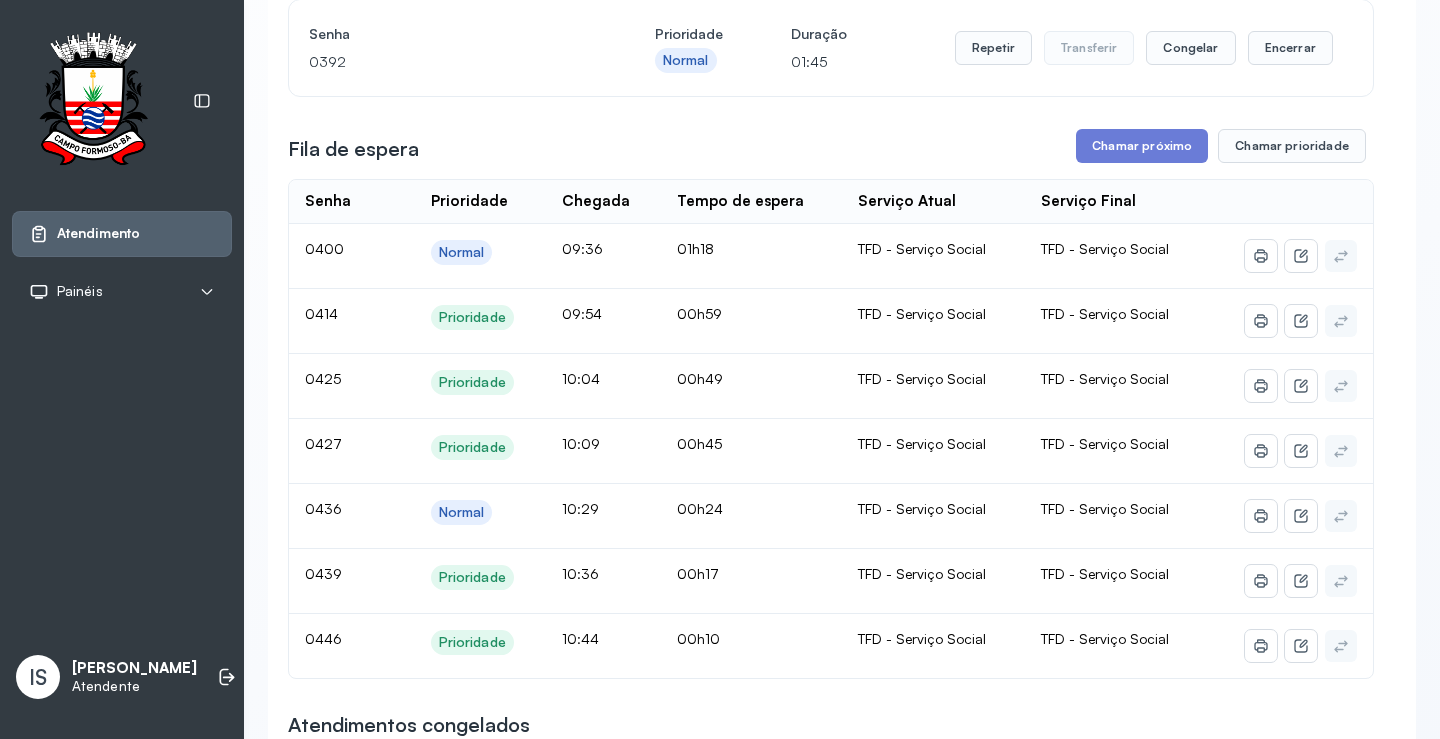 scroll, scrollTop: 200, scrollLeft: 0, axis: vertical 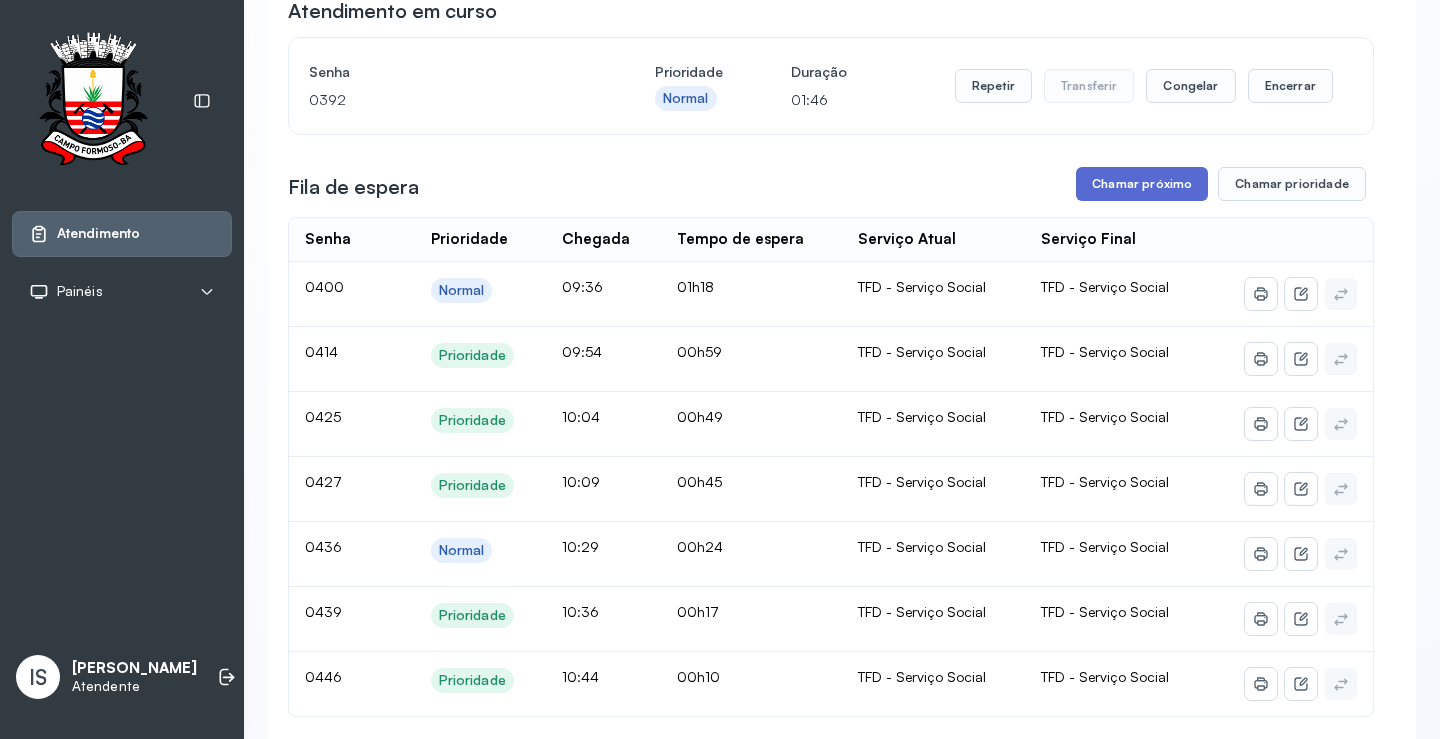 click on "Chamar próximo" at bounding box center [1142, 184] 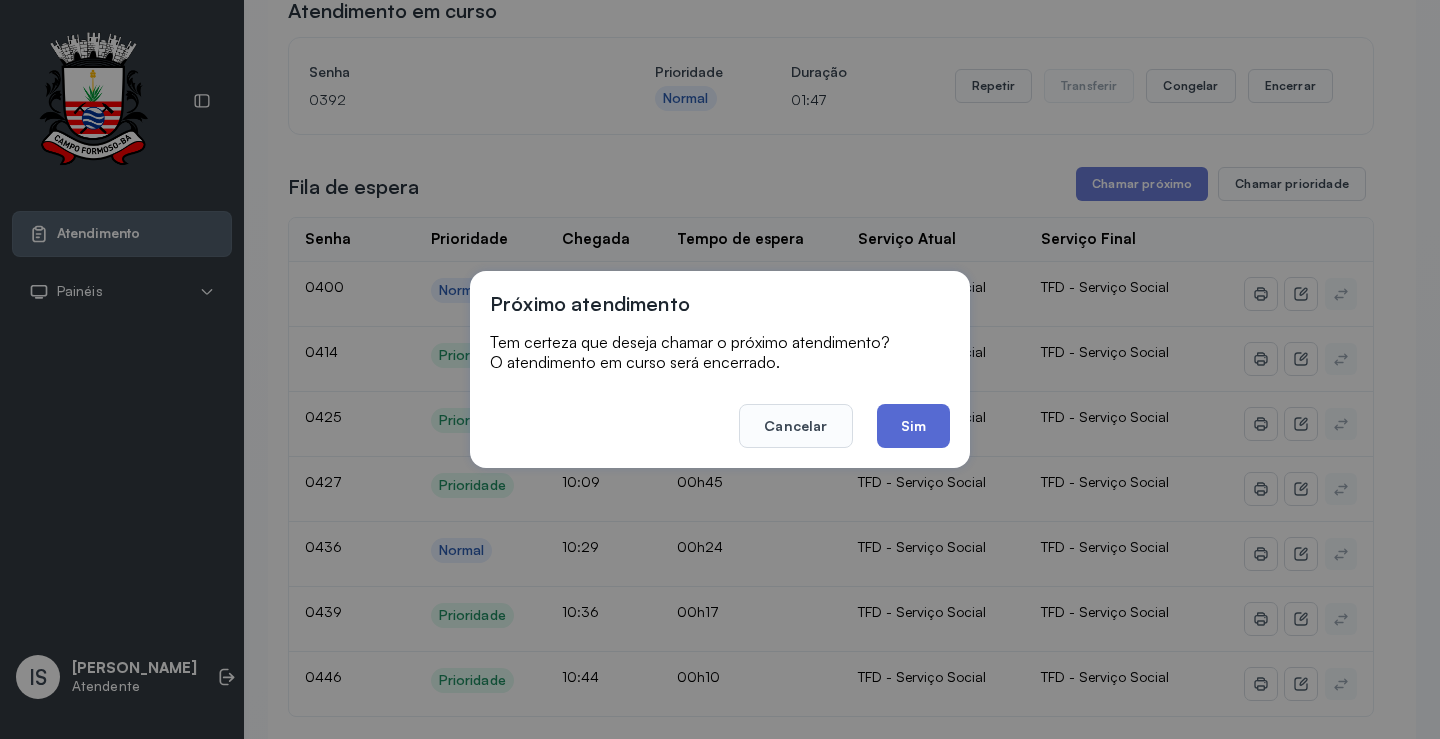 click on "Sim" 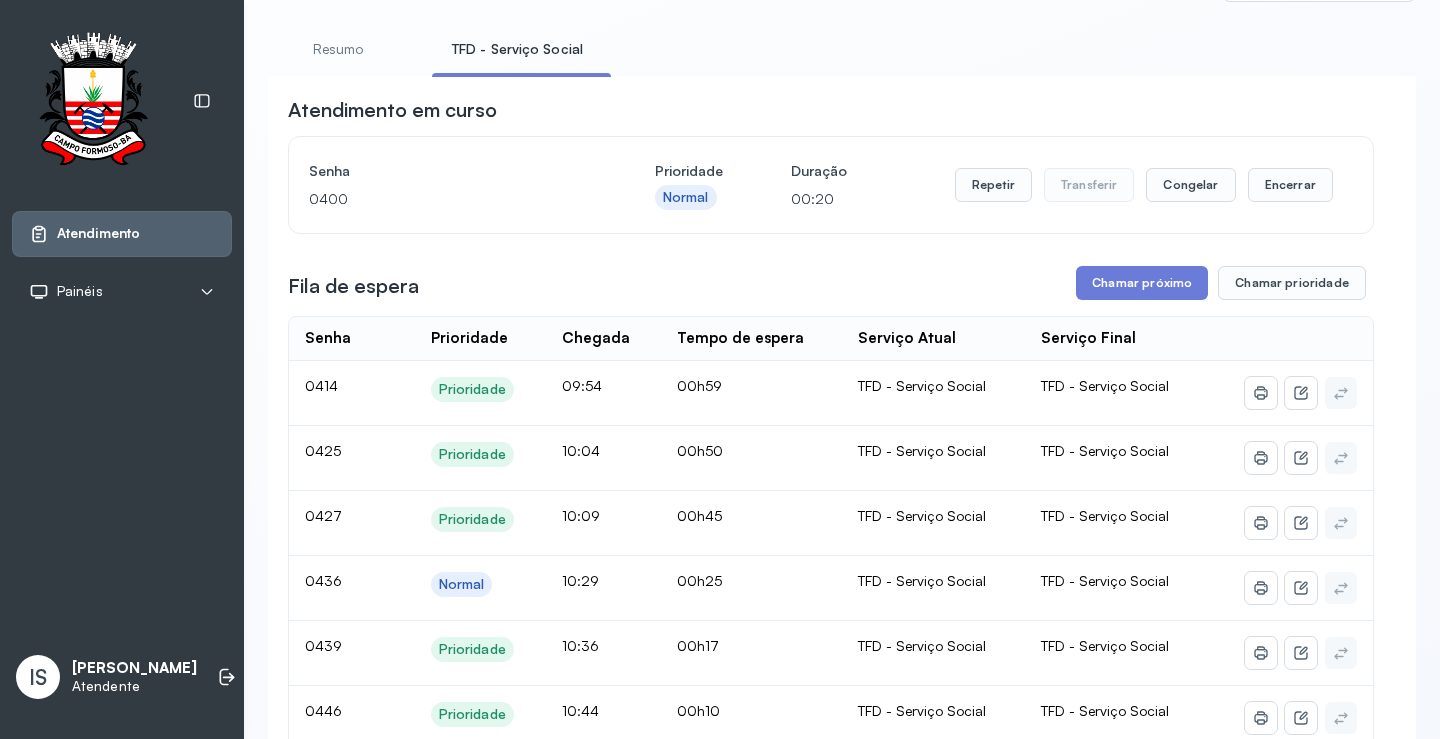 scroll, scrollTop: 100, scrollLeft: 0, axis: vertical 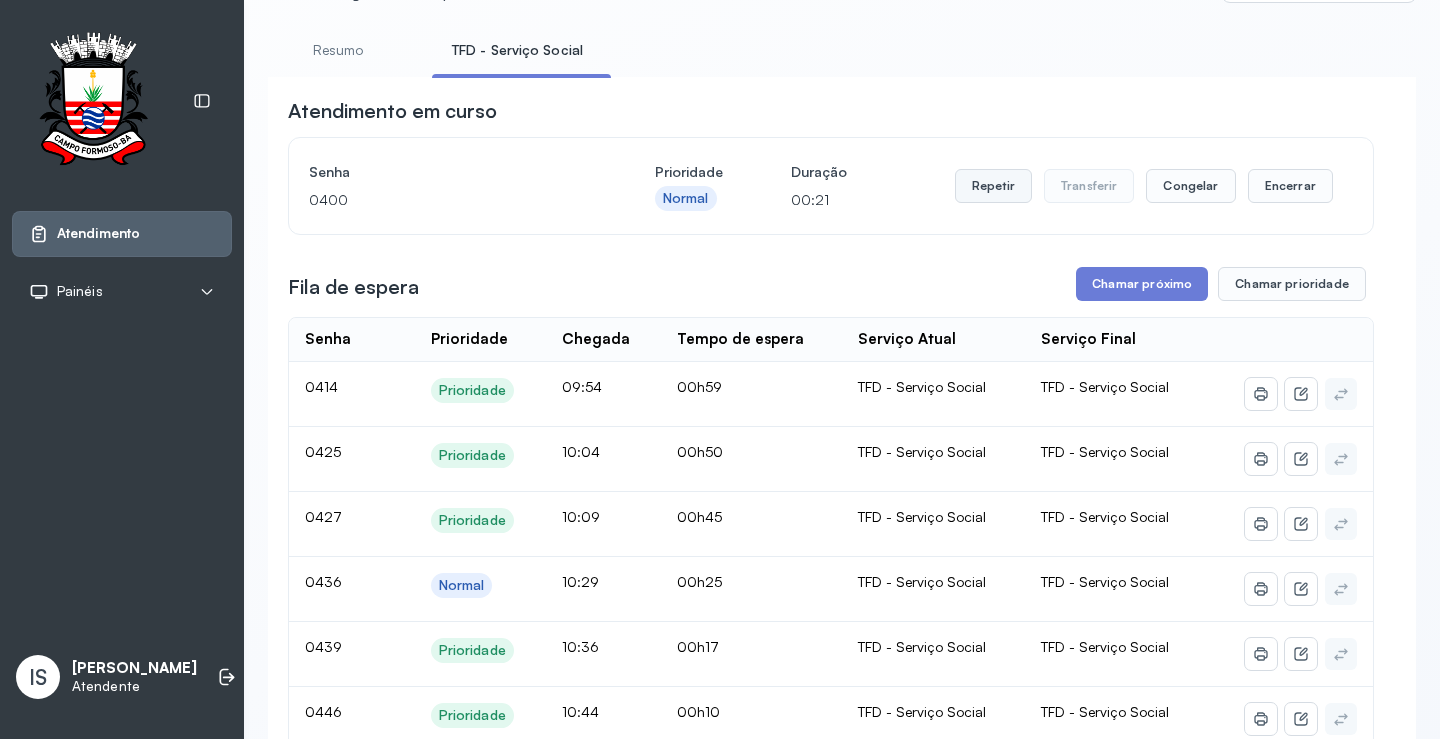click on "Repetir" at bounding box center (993, 186) 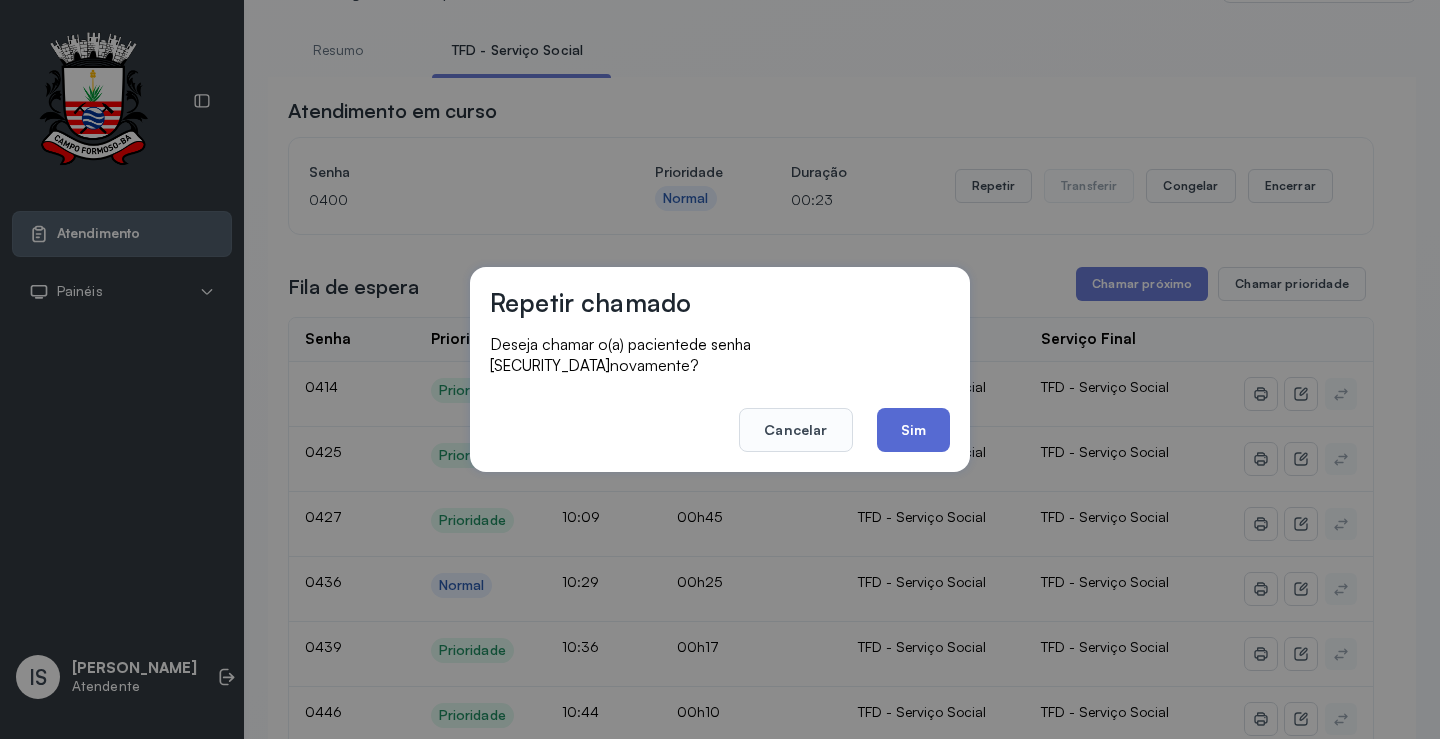 click on "Sim" 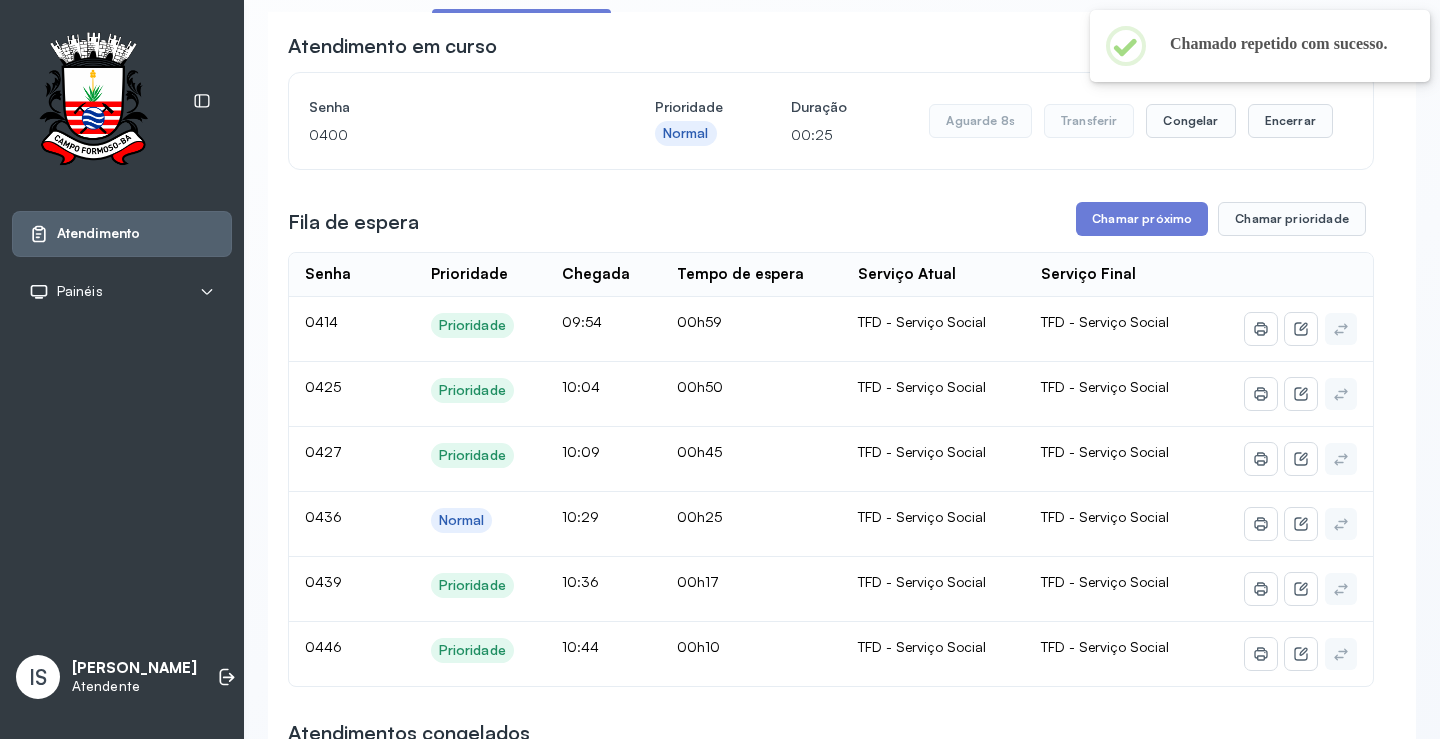 scroll, scrollTop: 200, scrollLeft: 0, axis: vertical 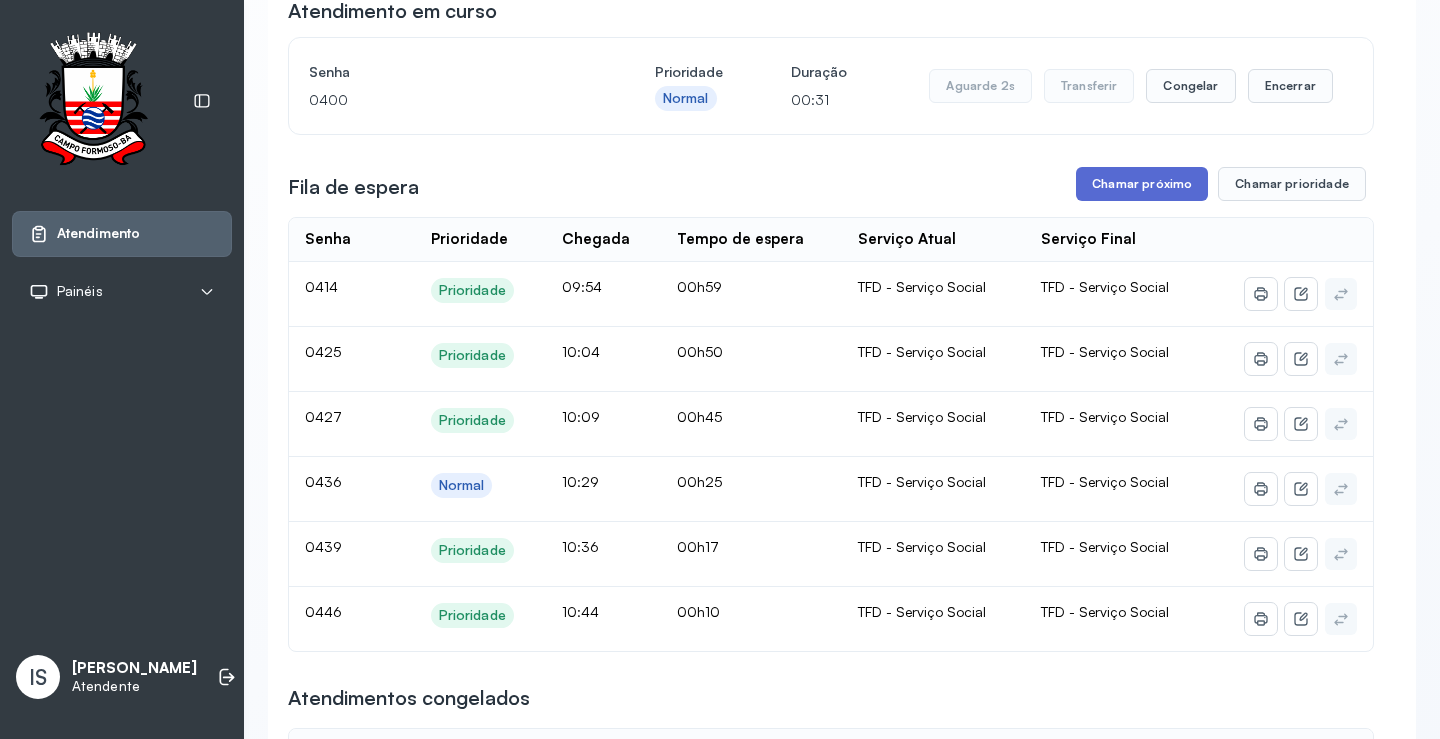 click on "Chamar próximo" at bounding box center [1142, 184] 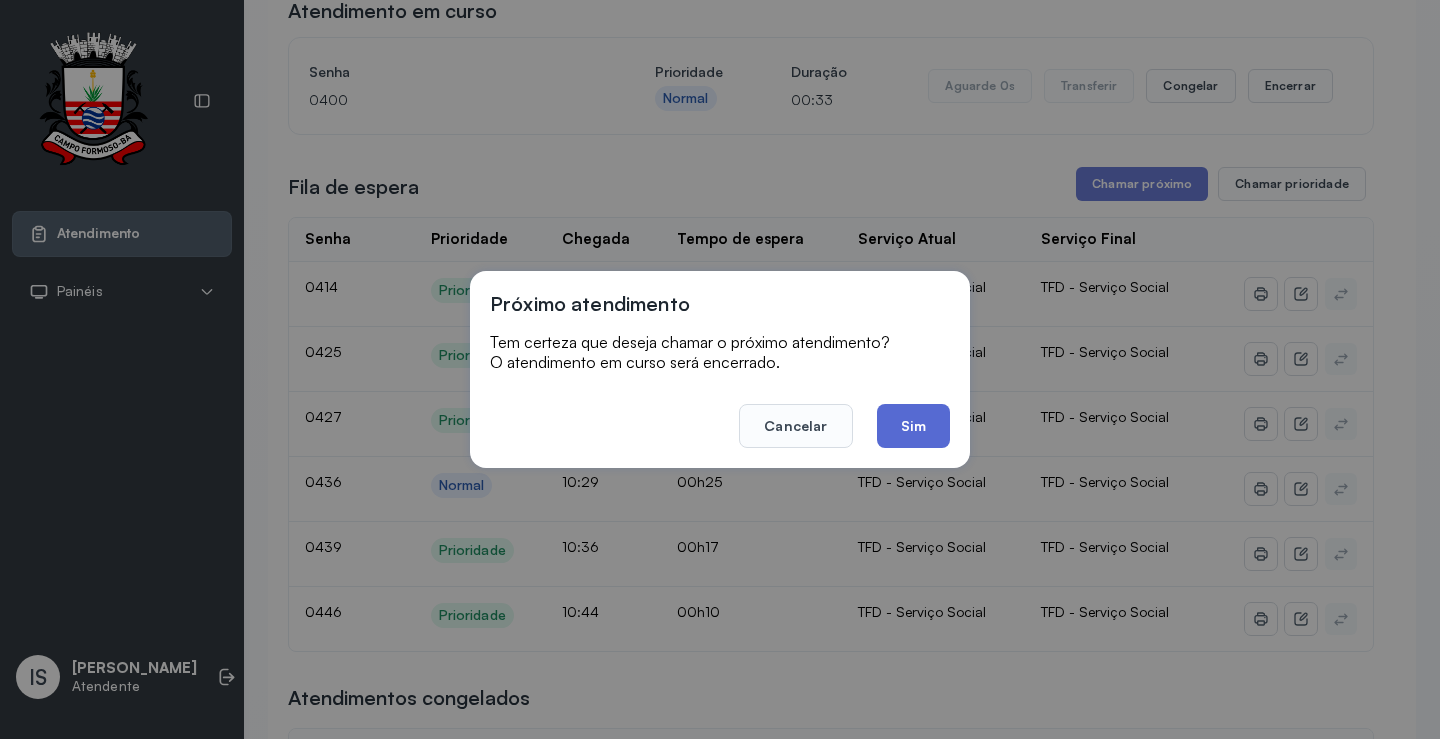 click on "Sim" 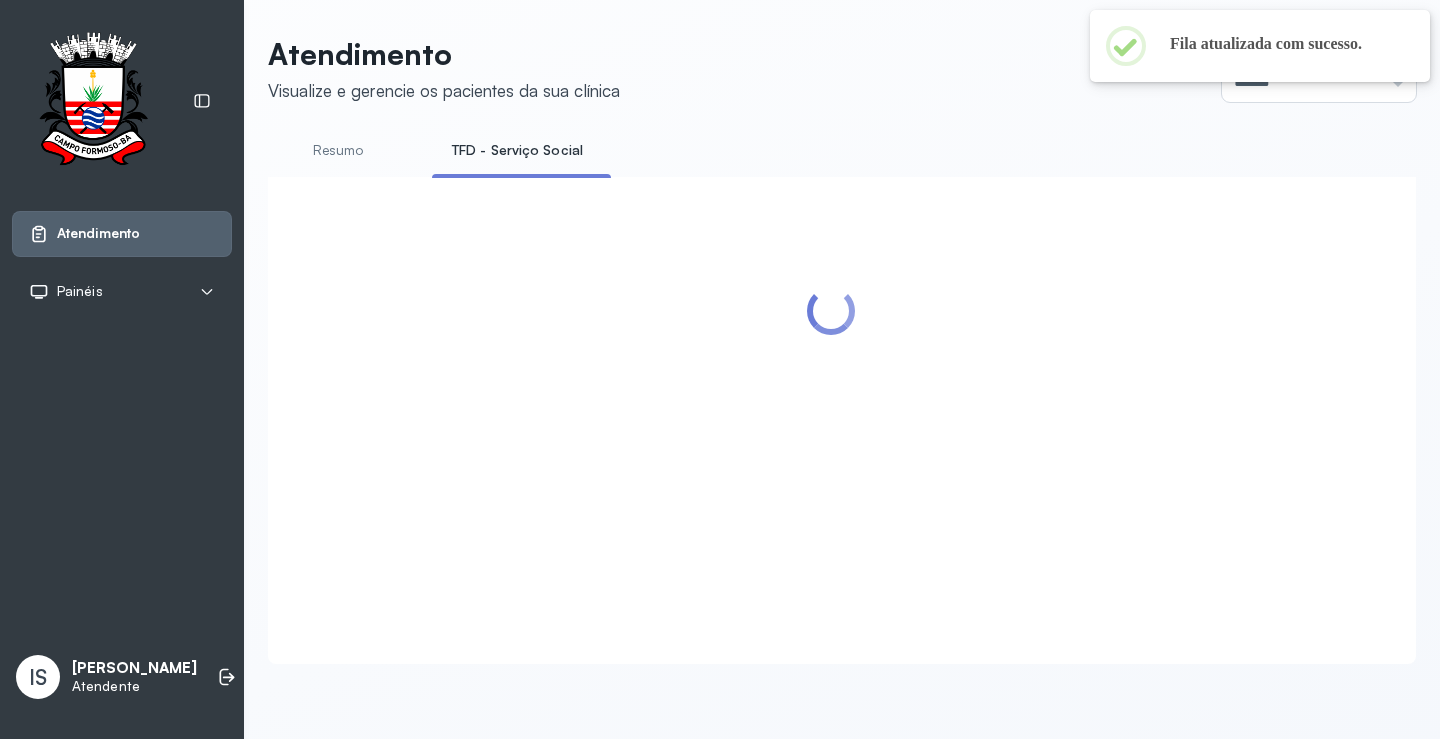 scroll, scrollTop: 200, scrollLeft: 0, axis: vertical 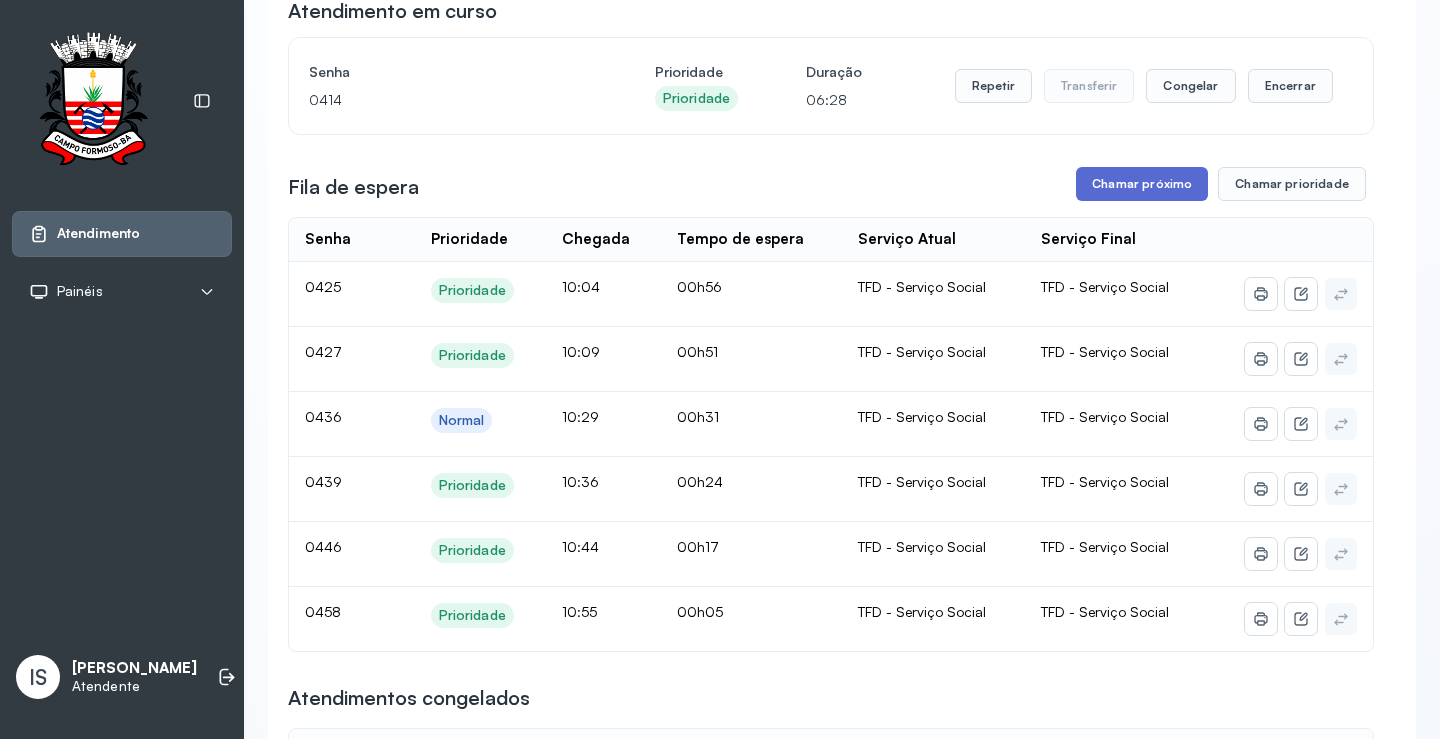 click on "Chamar próximo" at bounding box center (1142, 184) 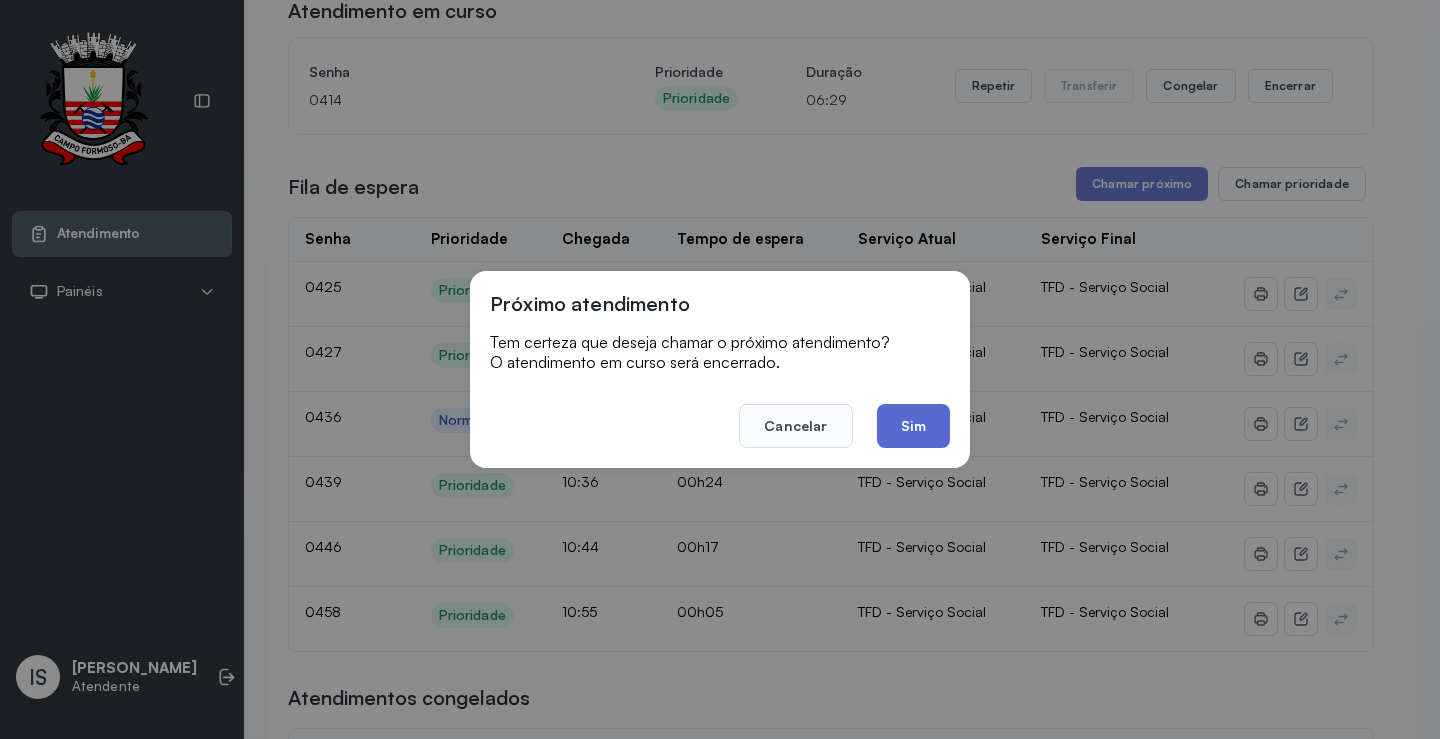 click on "Sim" 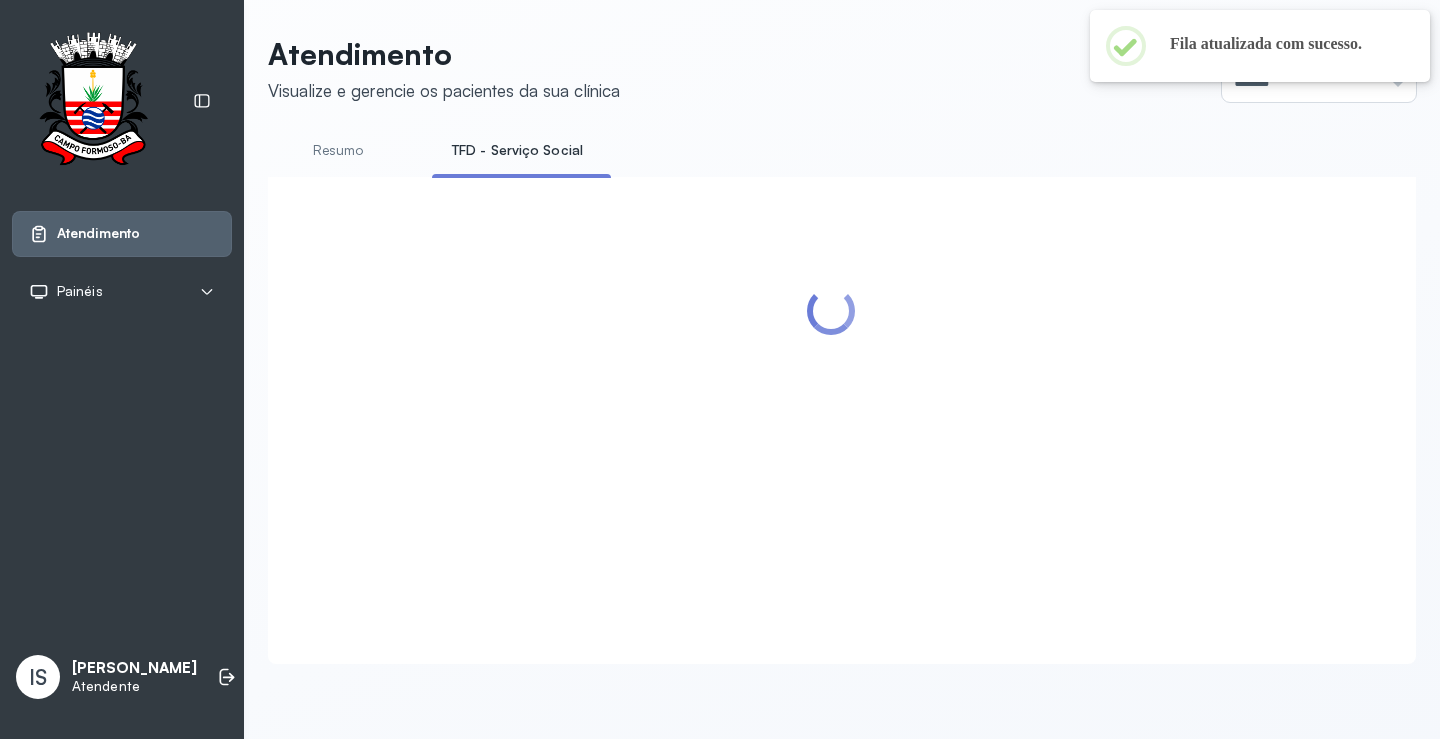 scroll, scrollTop: 200, scrollLeft: 0, axis: vertical 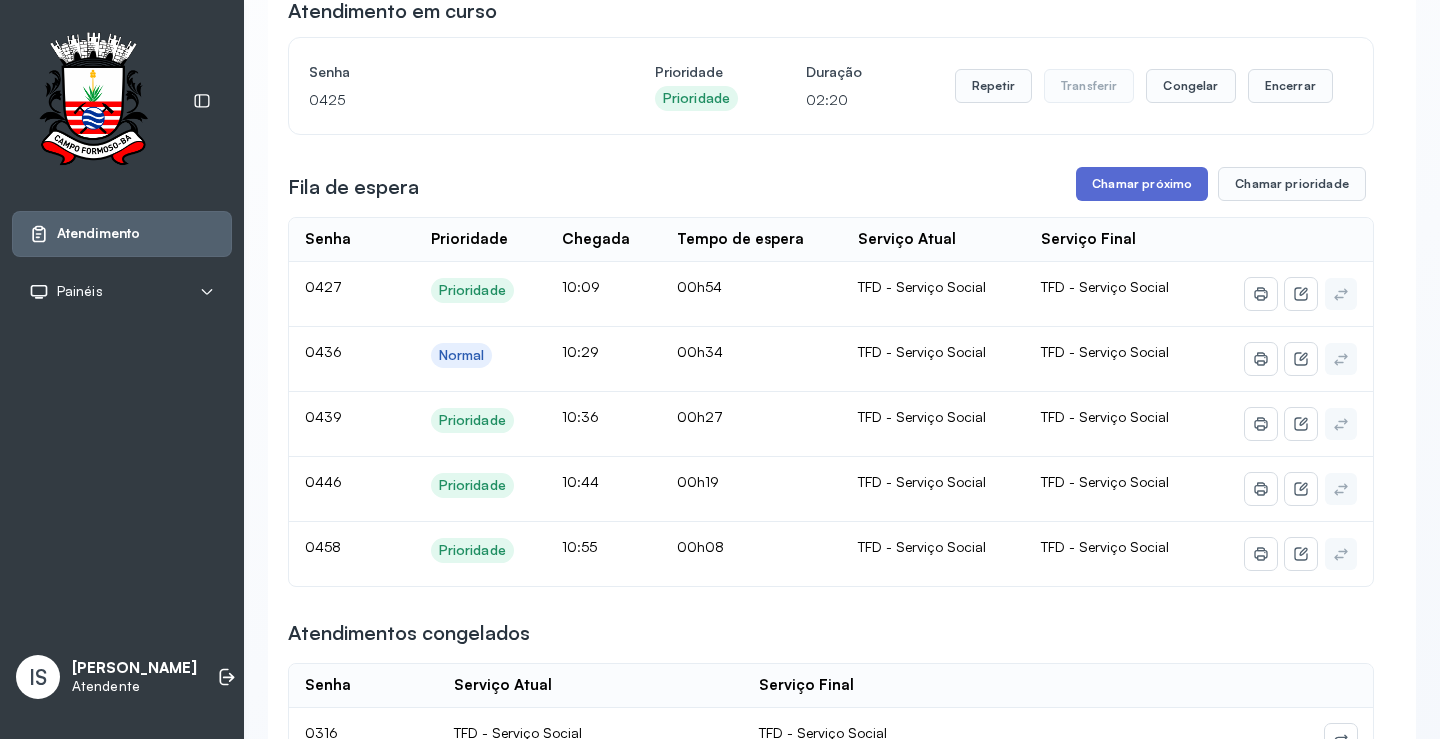 click on "Chamar próximo" at bounding box center (1142, 184) 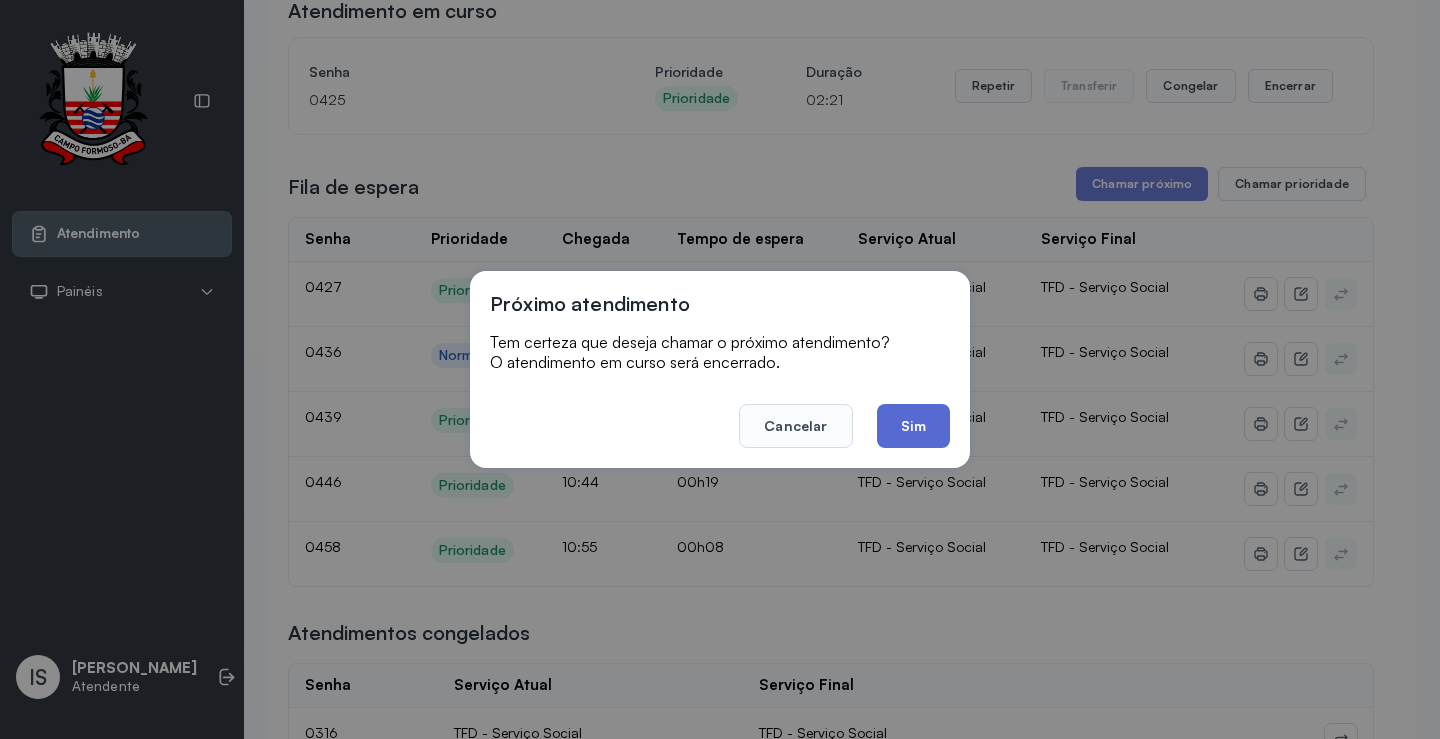 click on "Sim" 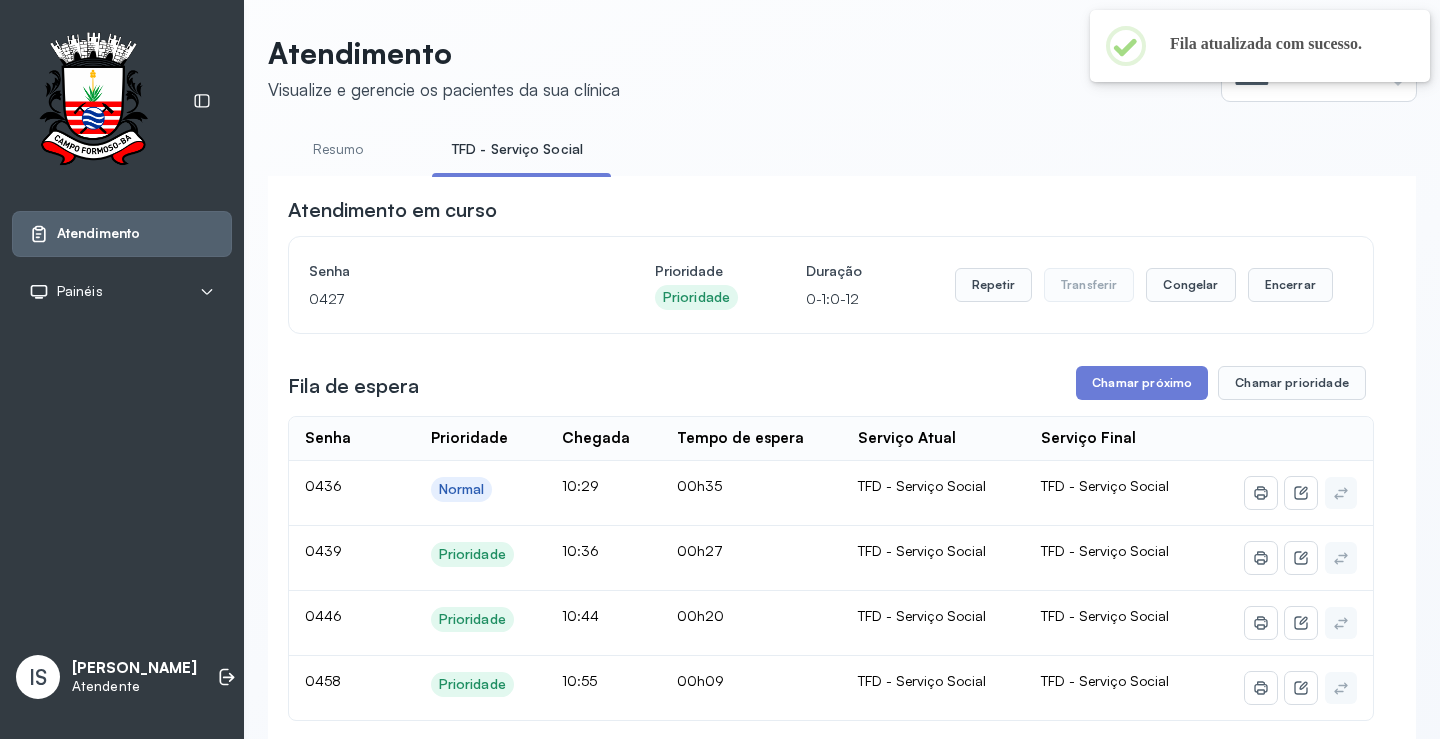scroll, scrollTop: 200, scrollLeft: 0, axis: vertical 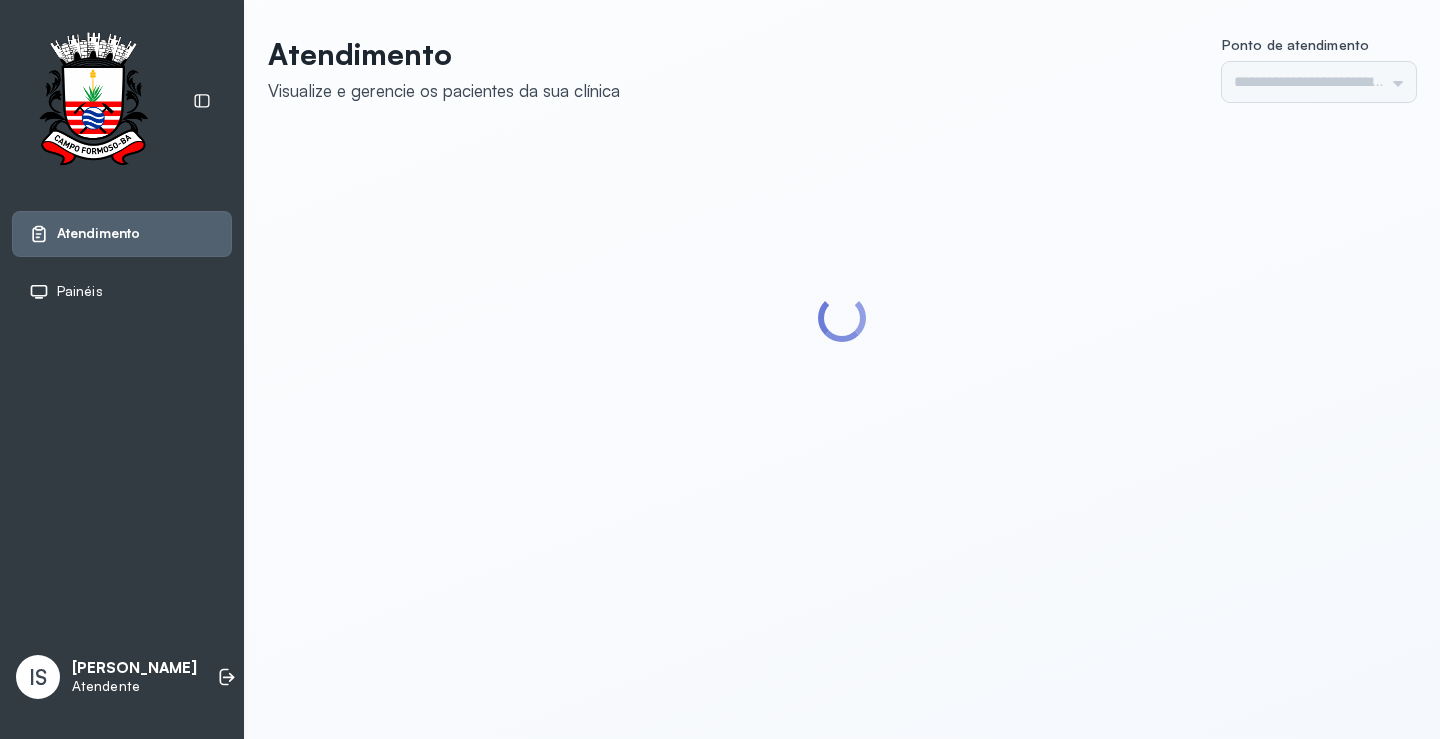 type on "******" 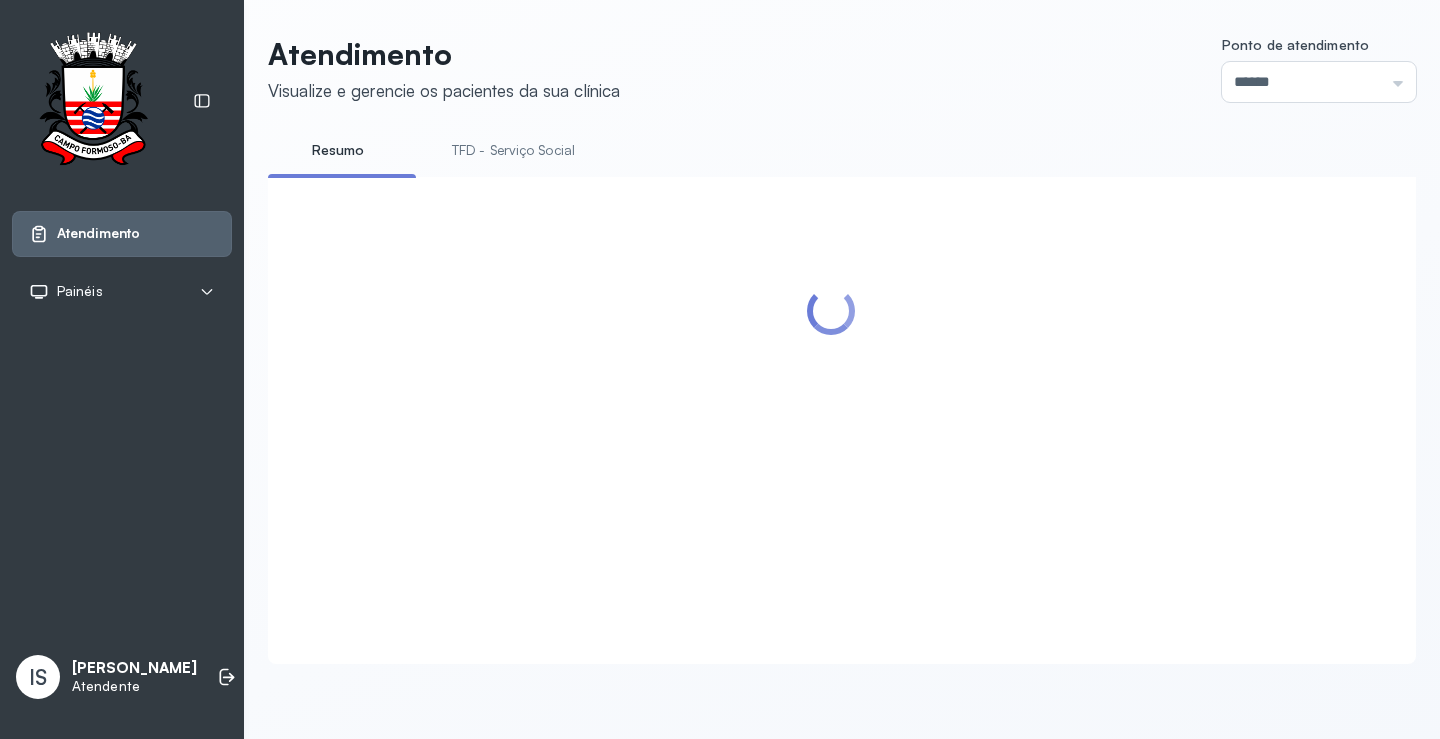 click on "TFD - Serviço Social" at bounding box center [513, 150] 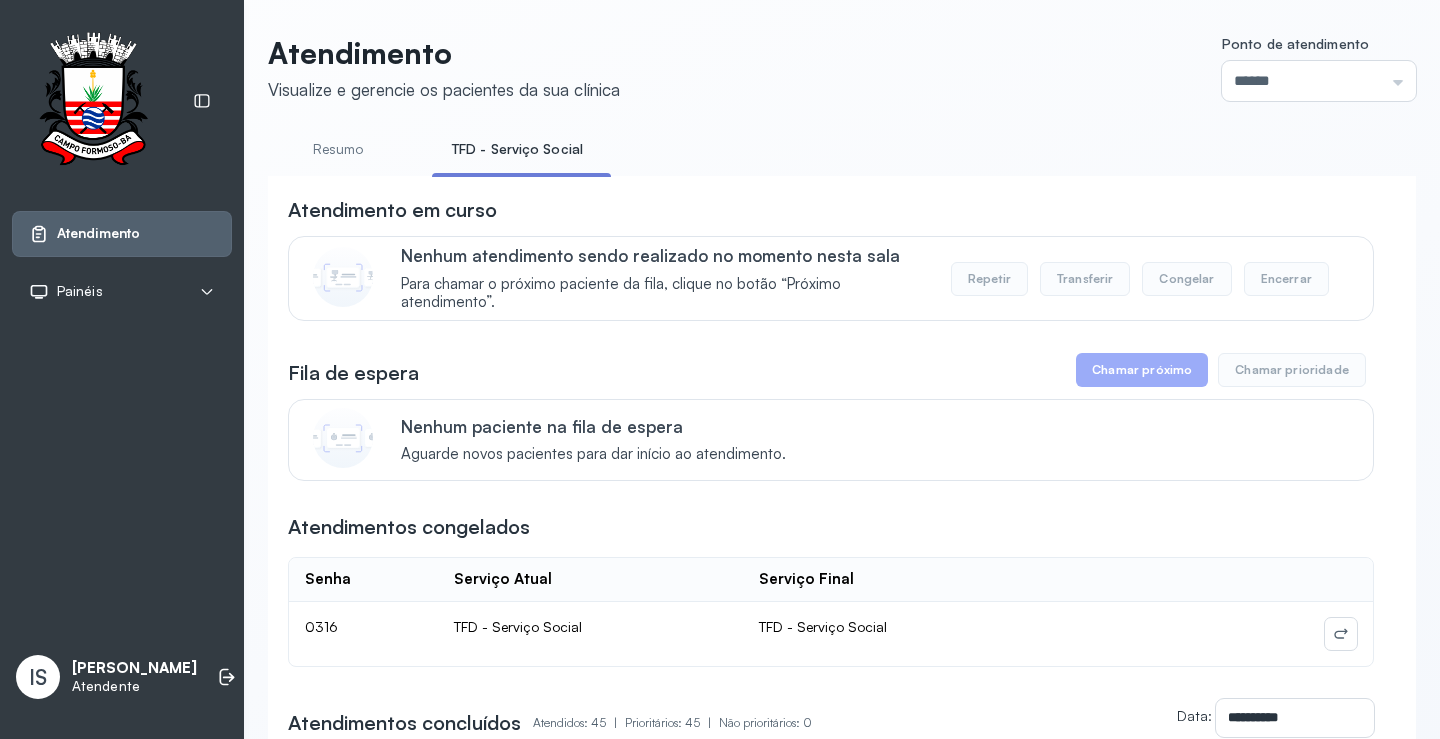 scroll, scrollTop: 100, scrollLeft: 0, axis: vertical 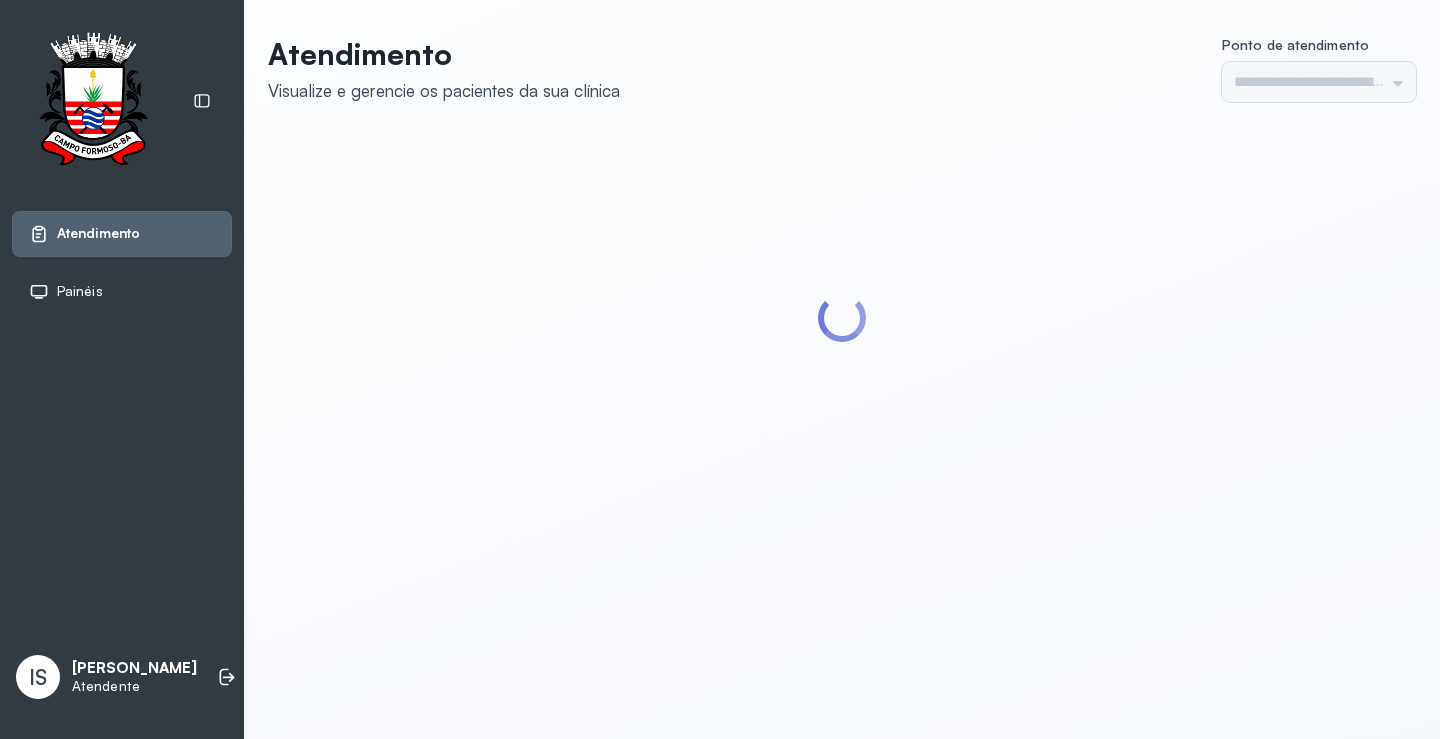 type on "******" 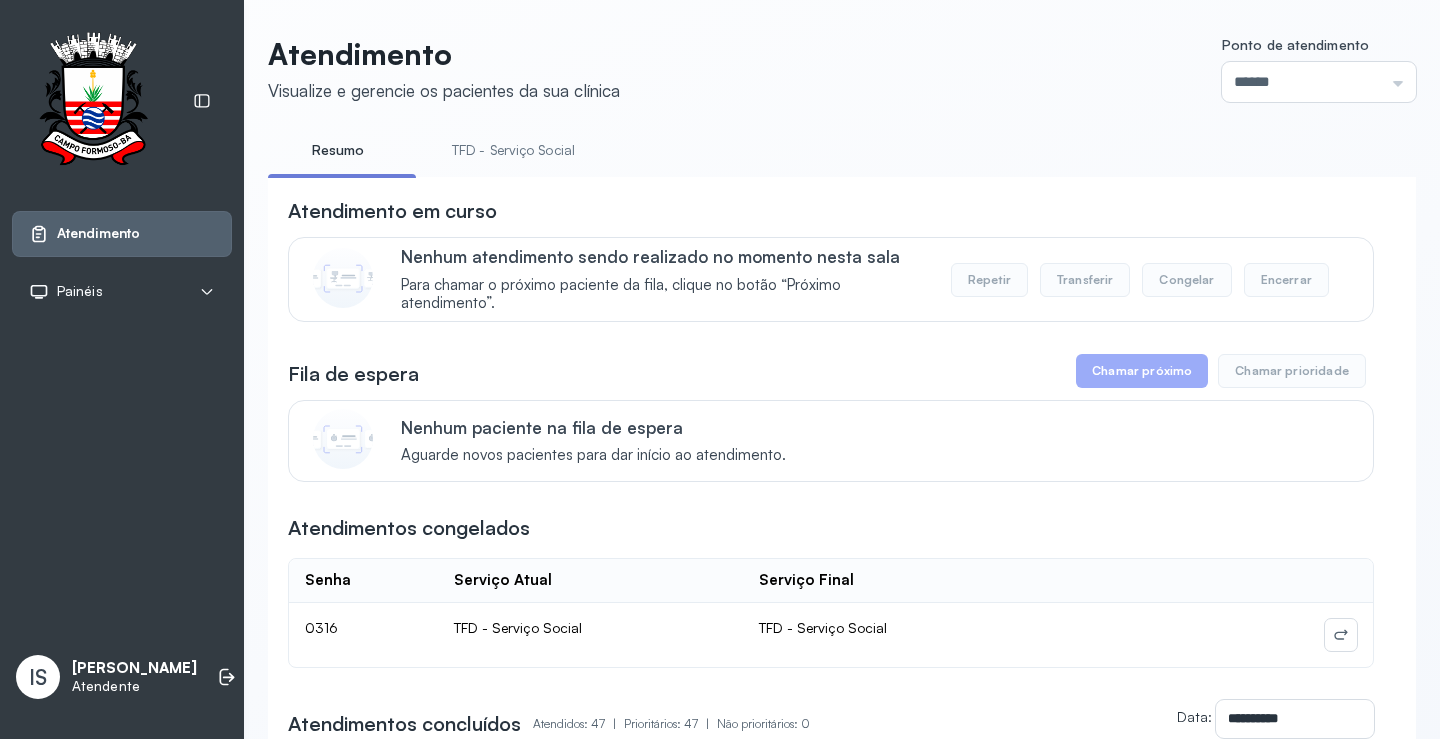 click on "TFD - Serviço Social" at bounding box center (513, 150) 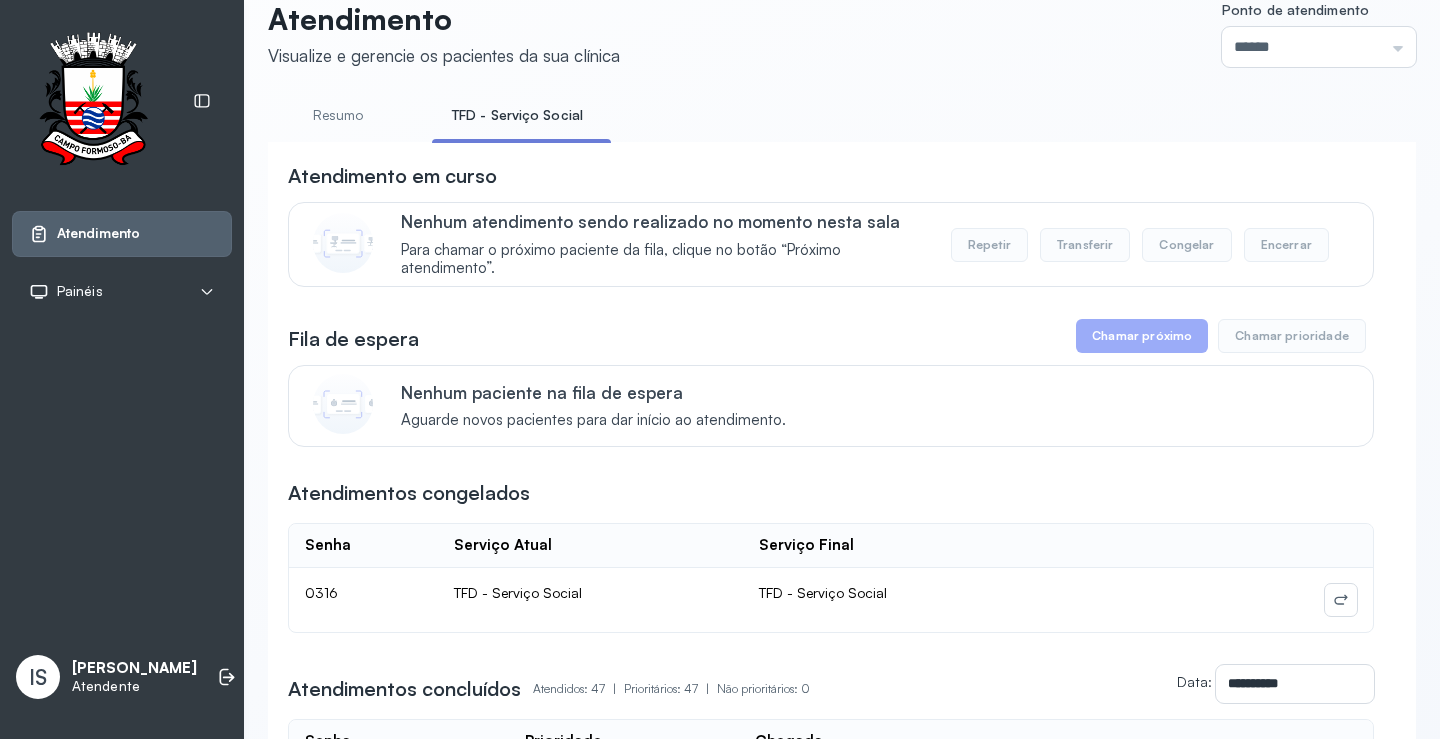 scroll, scrollTop: 0, scrollLeft: 0, axis: both 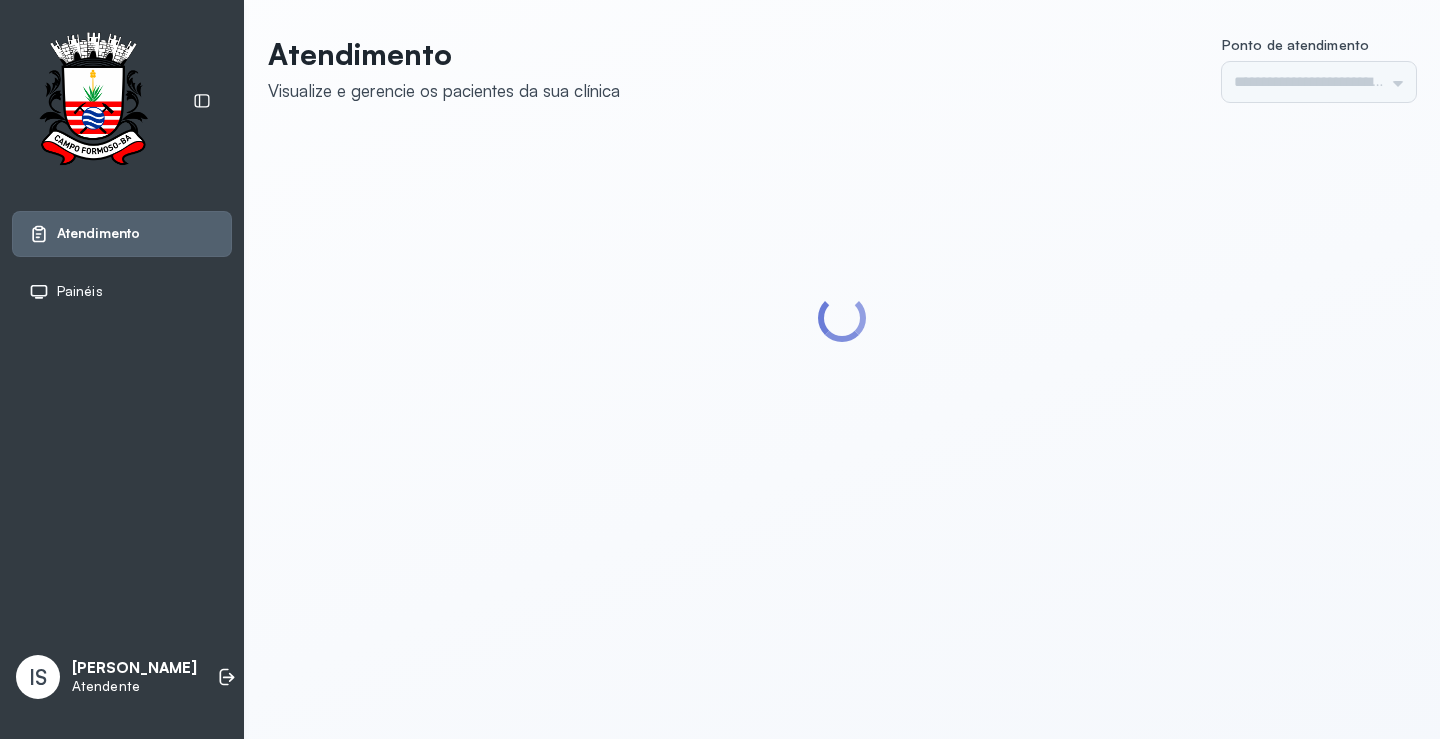 type on "******" 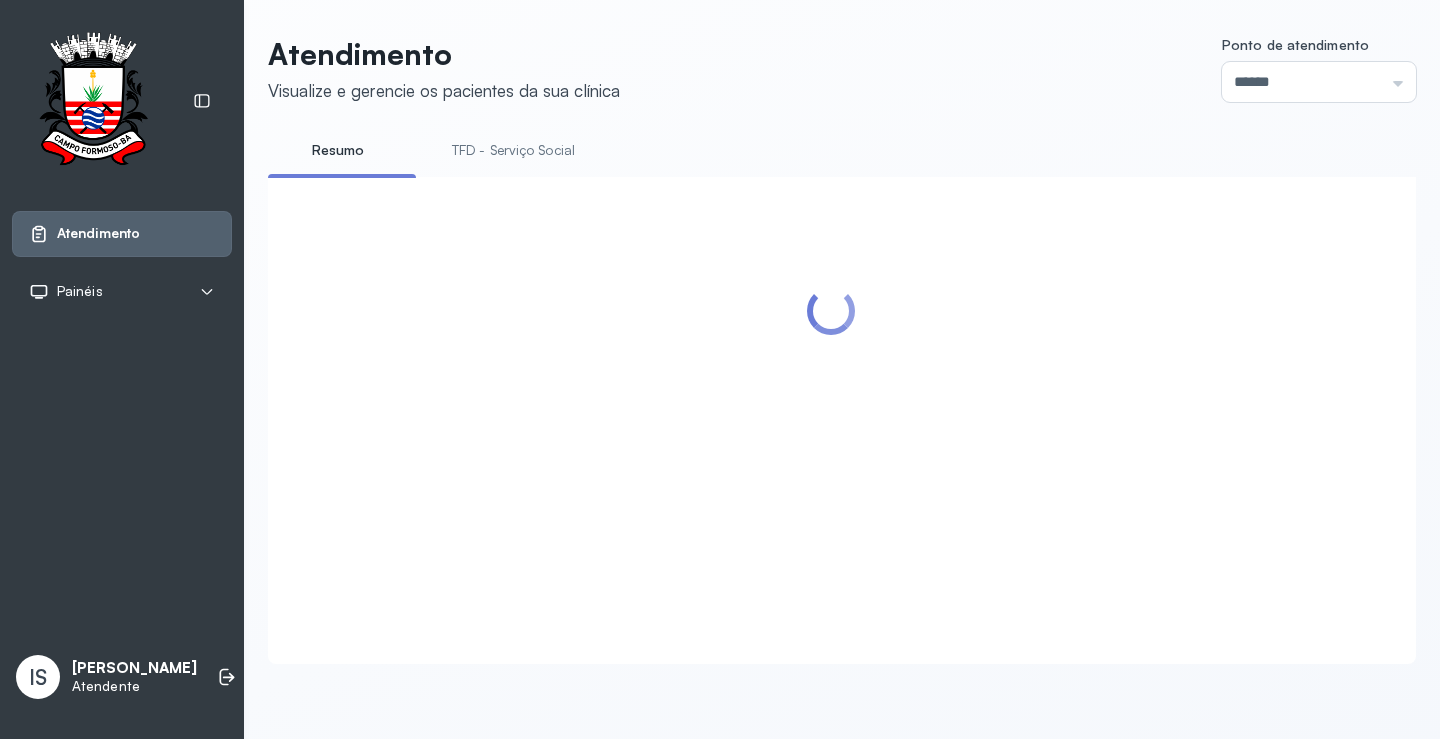 click on "TFD - Serviço Social" at bounding box center (513, 150) 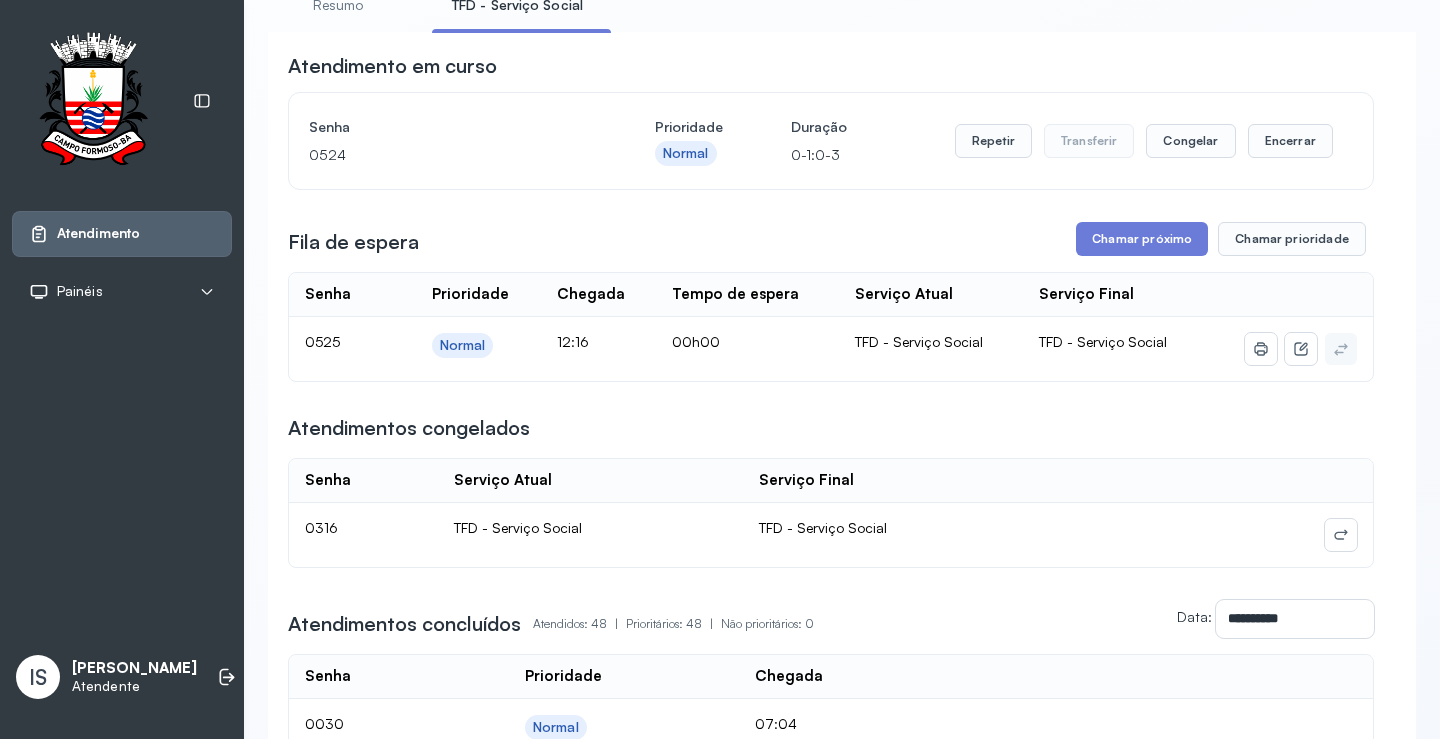 scroll, scrollTop: 100, scrollLeft: 0, axis: vertical 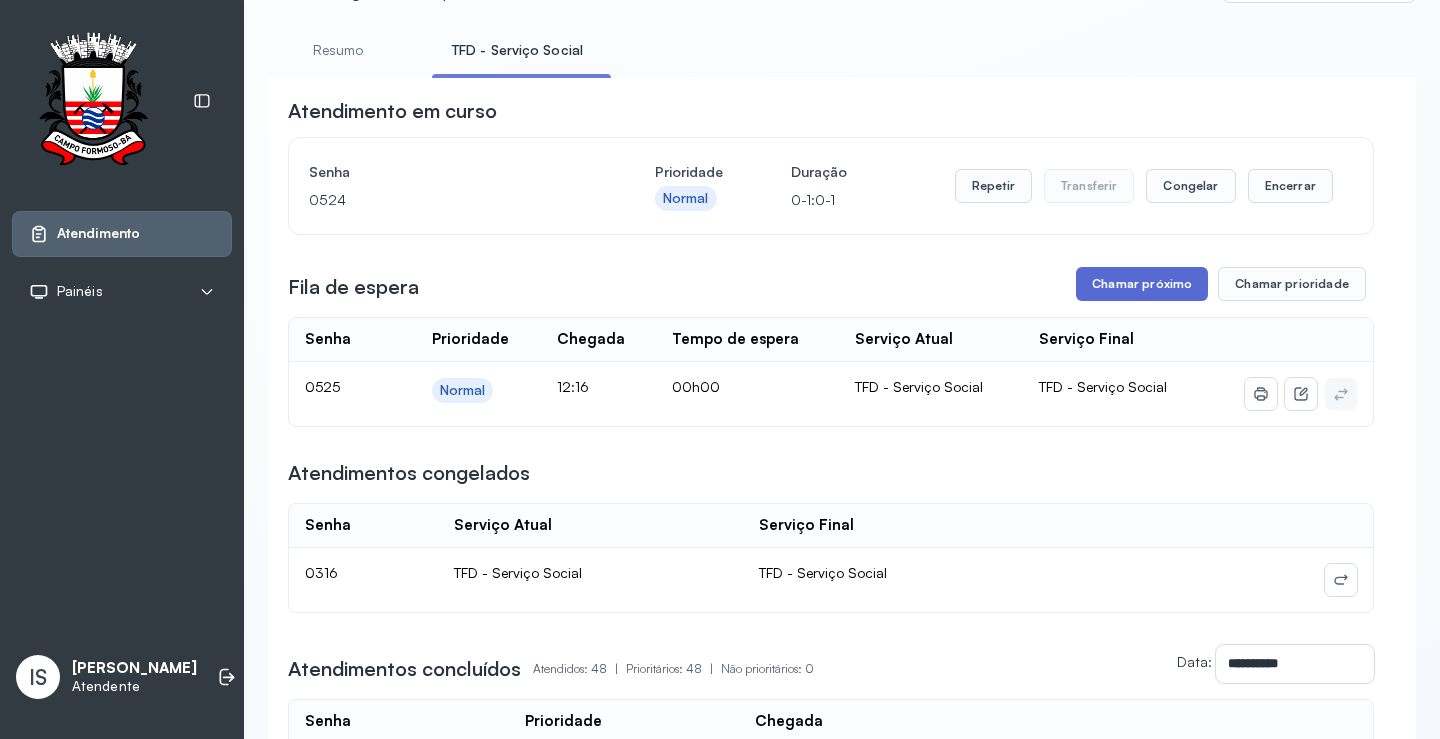 click on "Chamar próximo" at bounding box center [1142, 284] 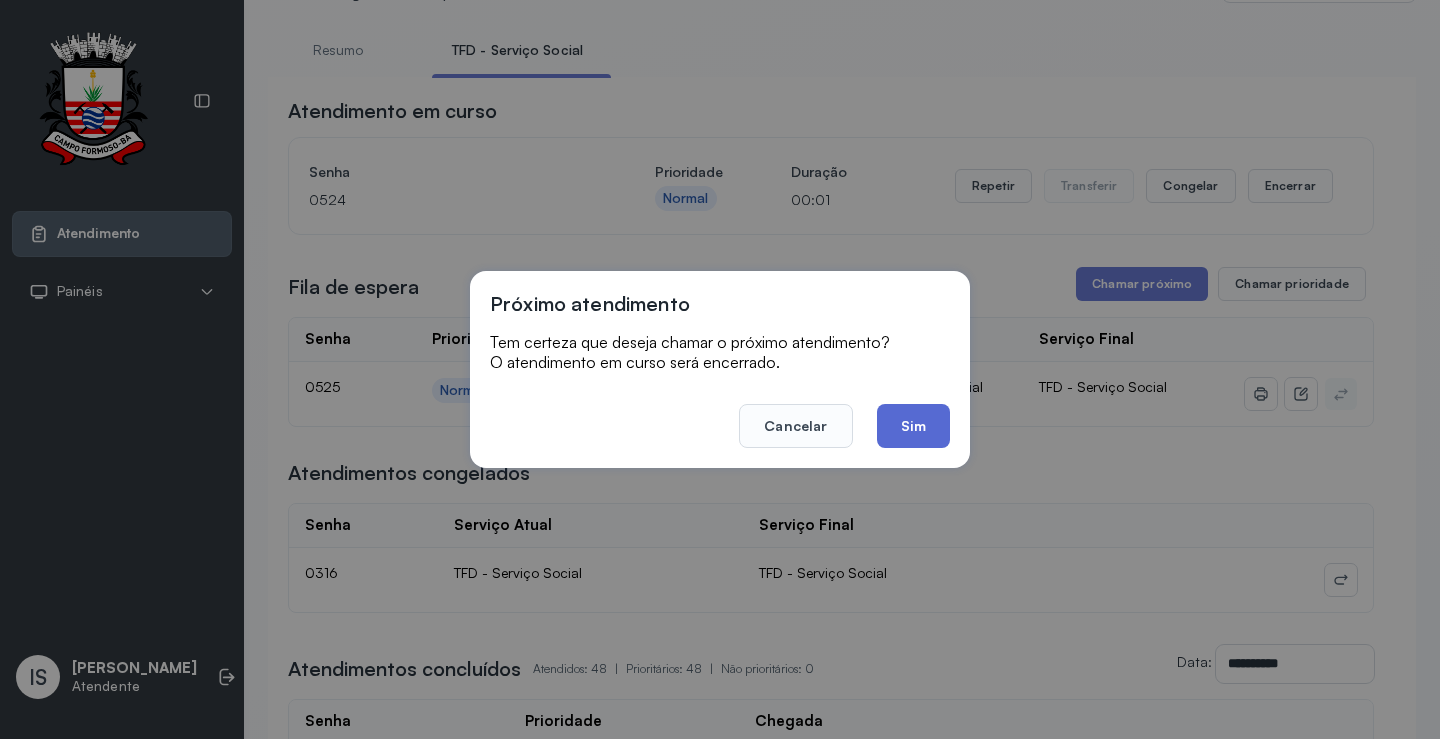 click on "Sim" 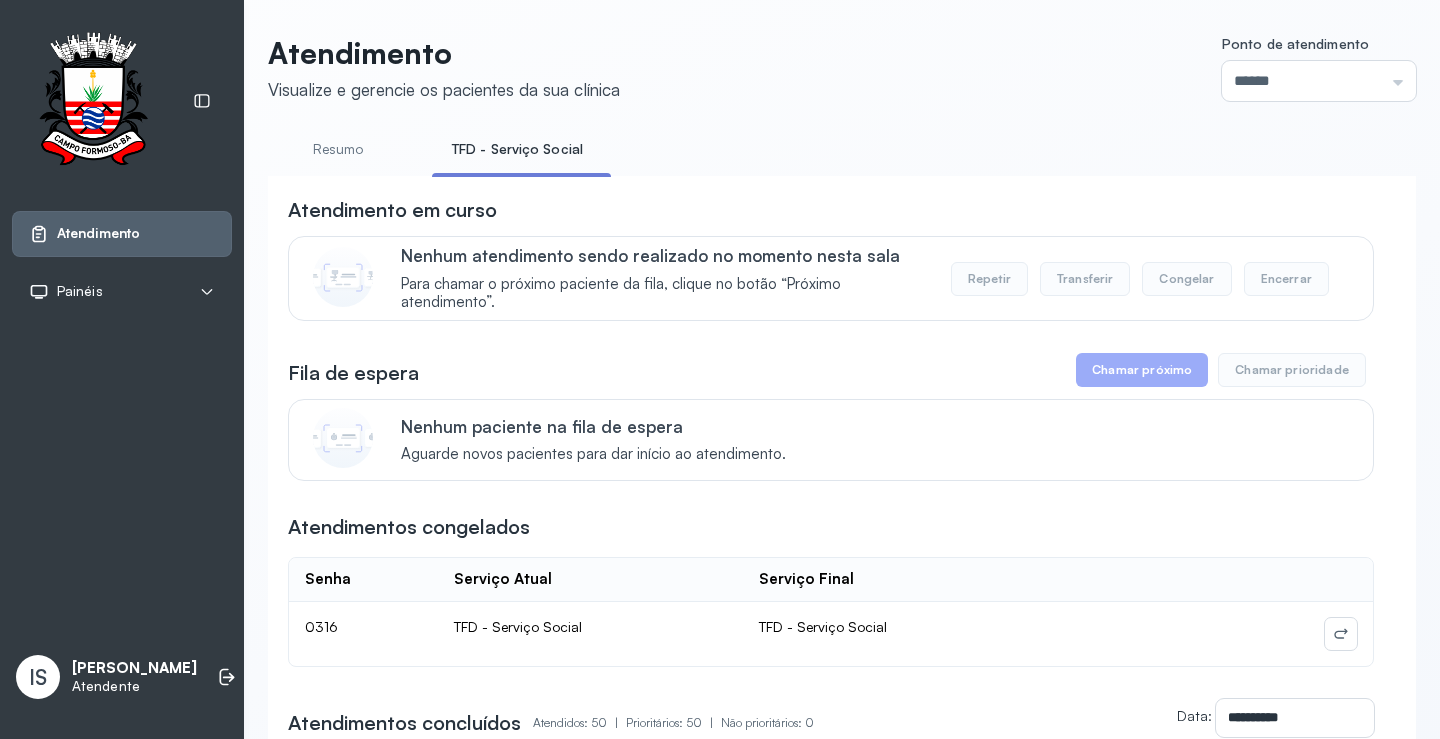 scroll, scrollTop: 100, scrollLeft: 0, axis: vertical 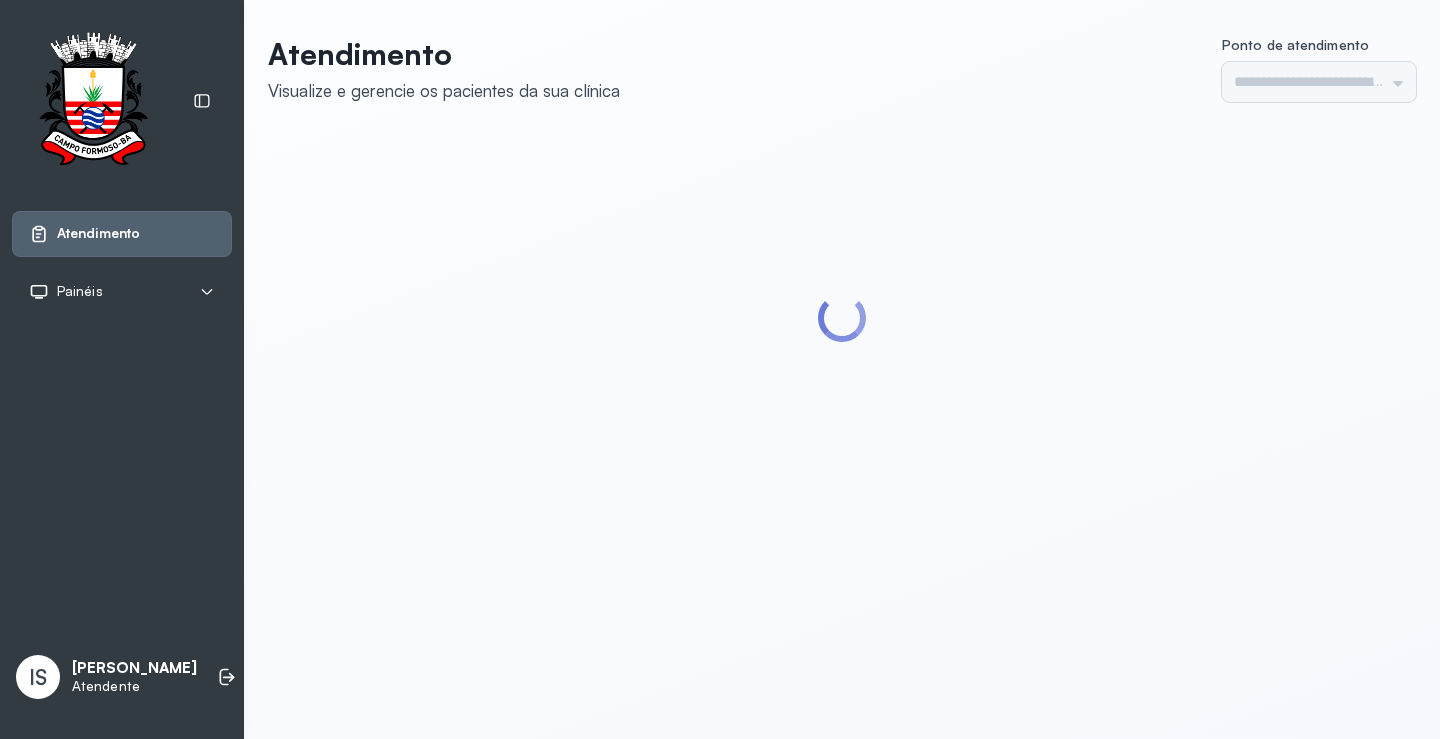type on "******" 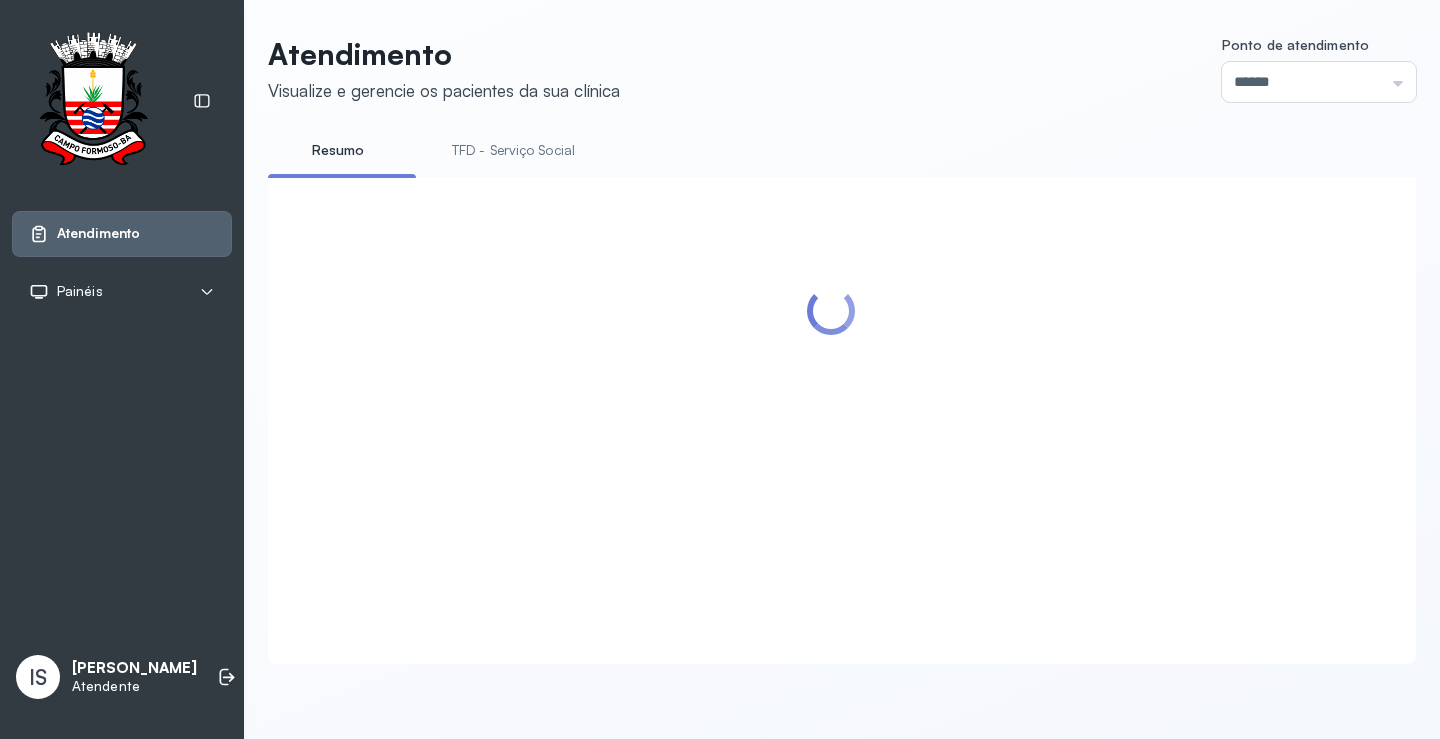 click on "TFD - Serviço Social" at bounding box center [513, 150] 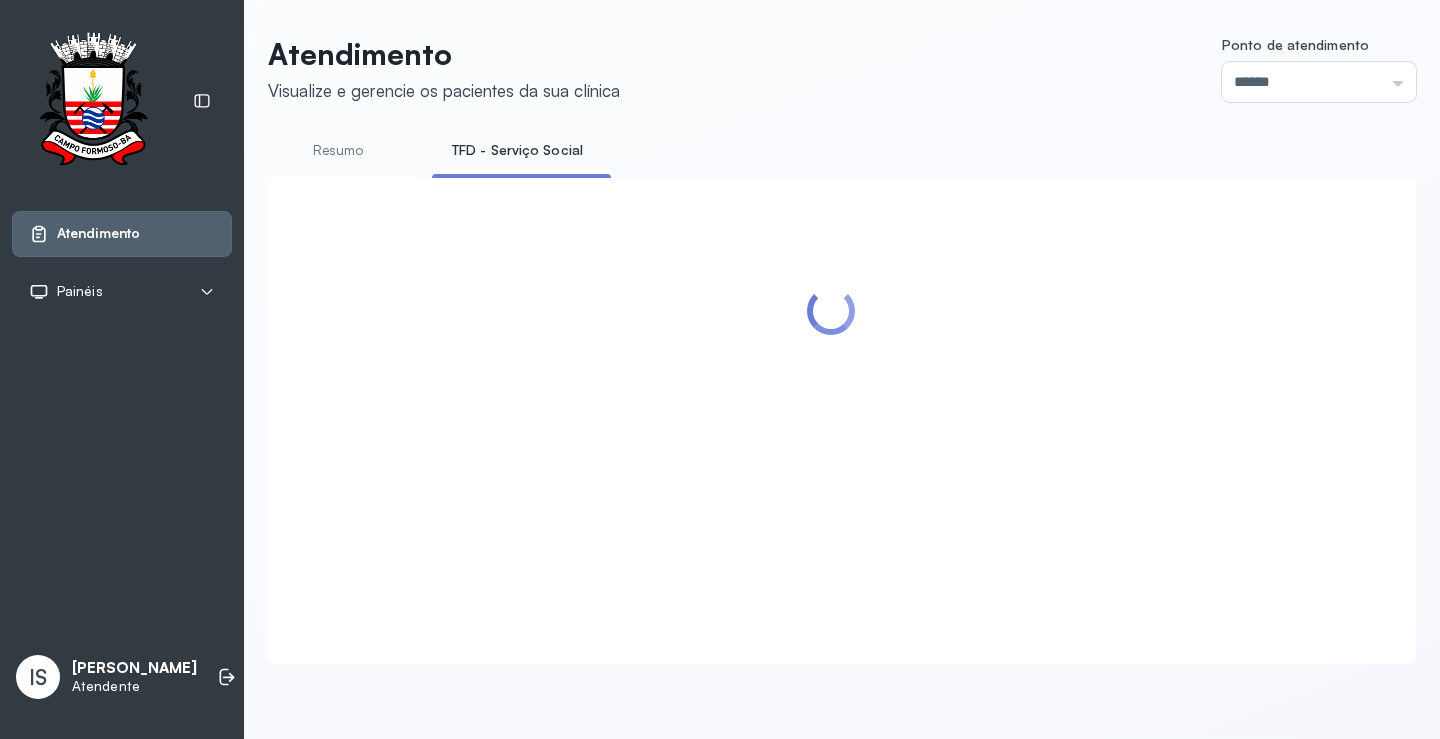 scroll, scrollTop: 100, scrollLeft: 0, axis: vertical 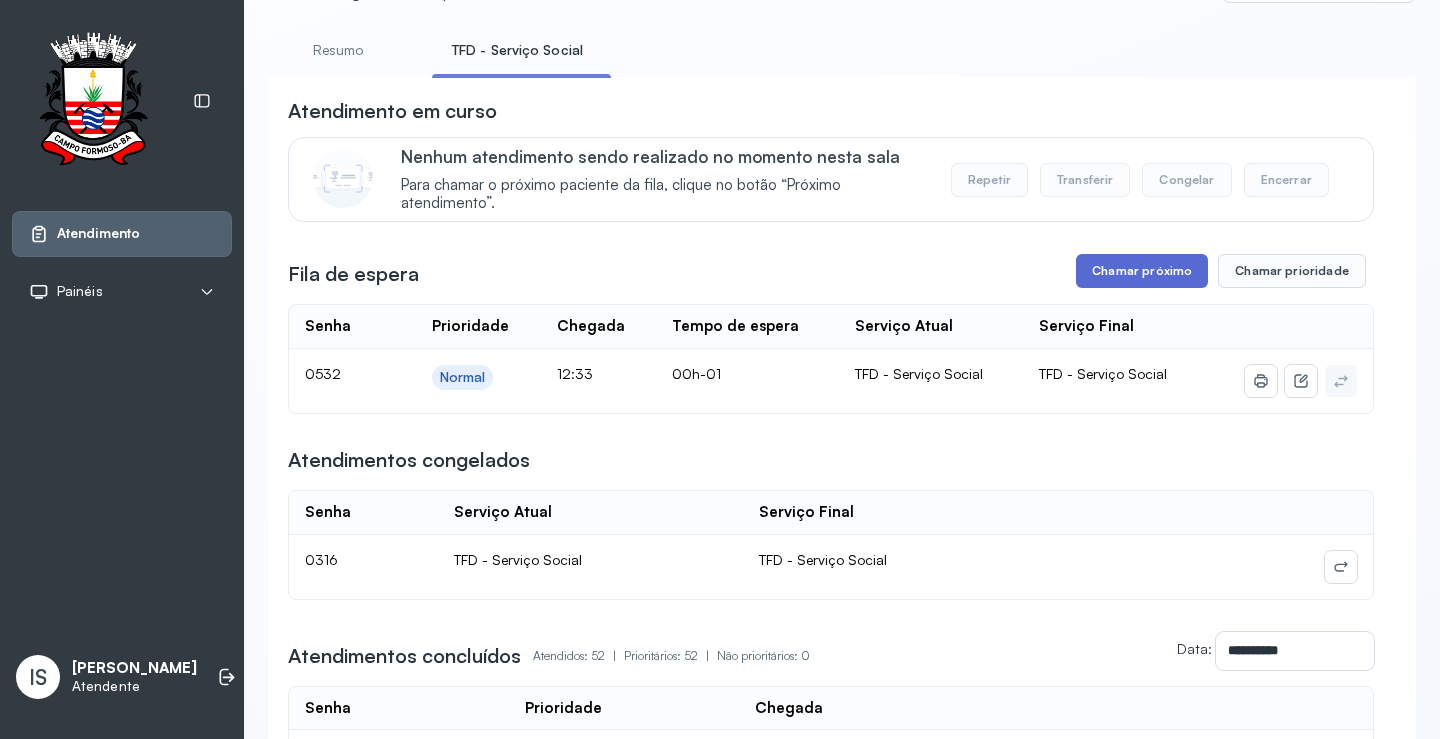 click on "Chamar próximo" at bounding box center [1142, 271] 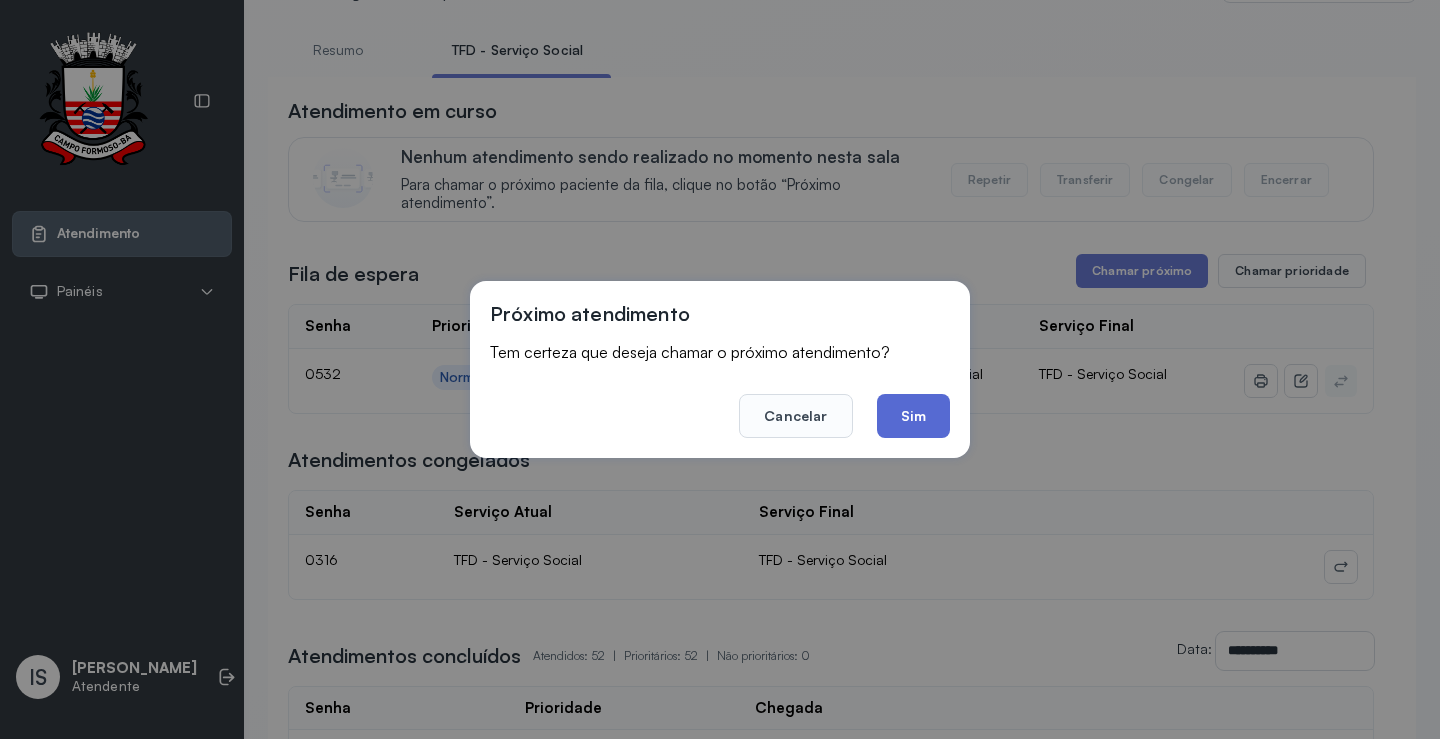 click on "Sim" 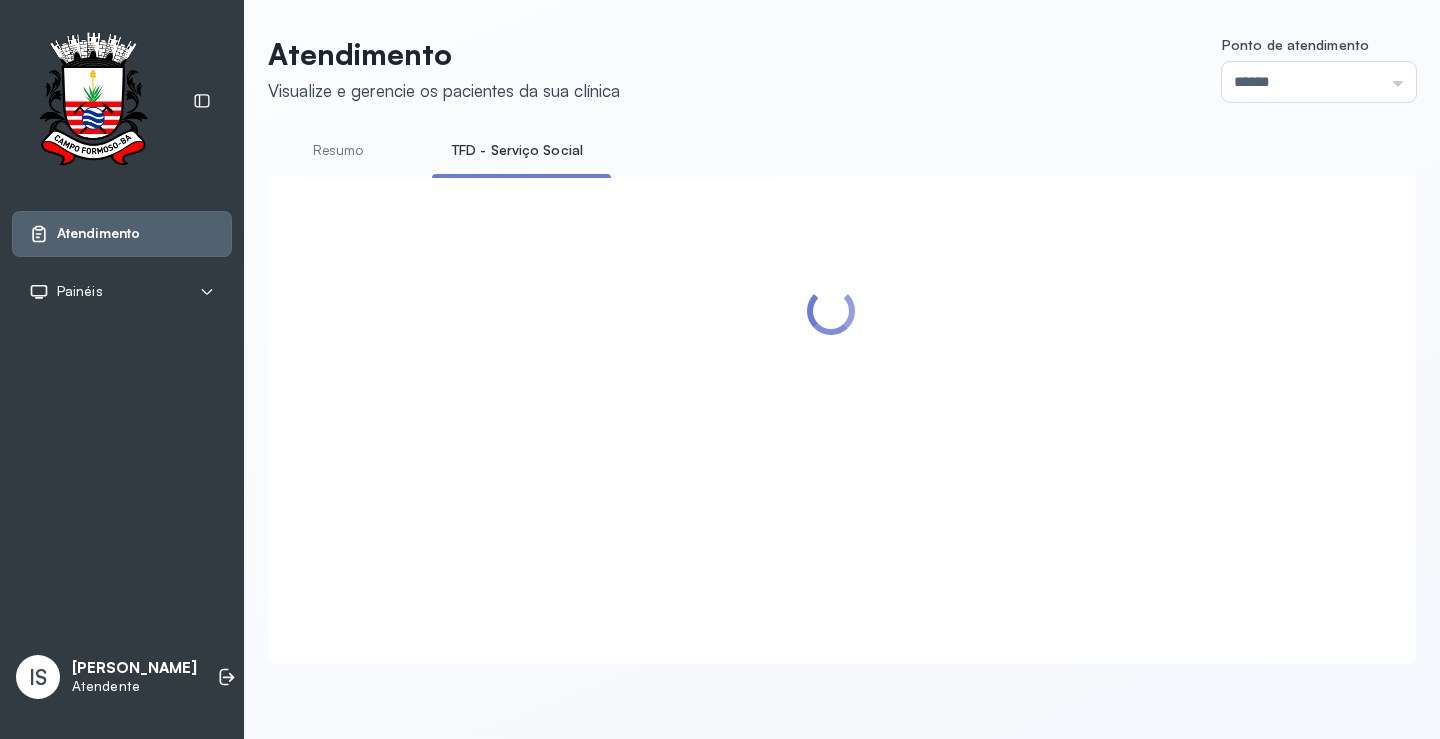 scroll, scrollTop: 100, scrollLeft: 0, axis: vertical 